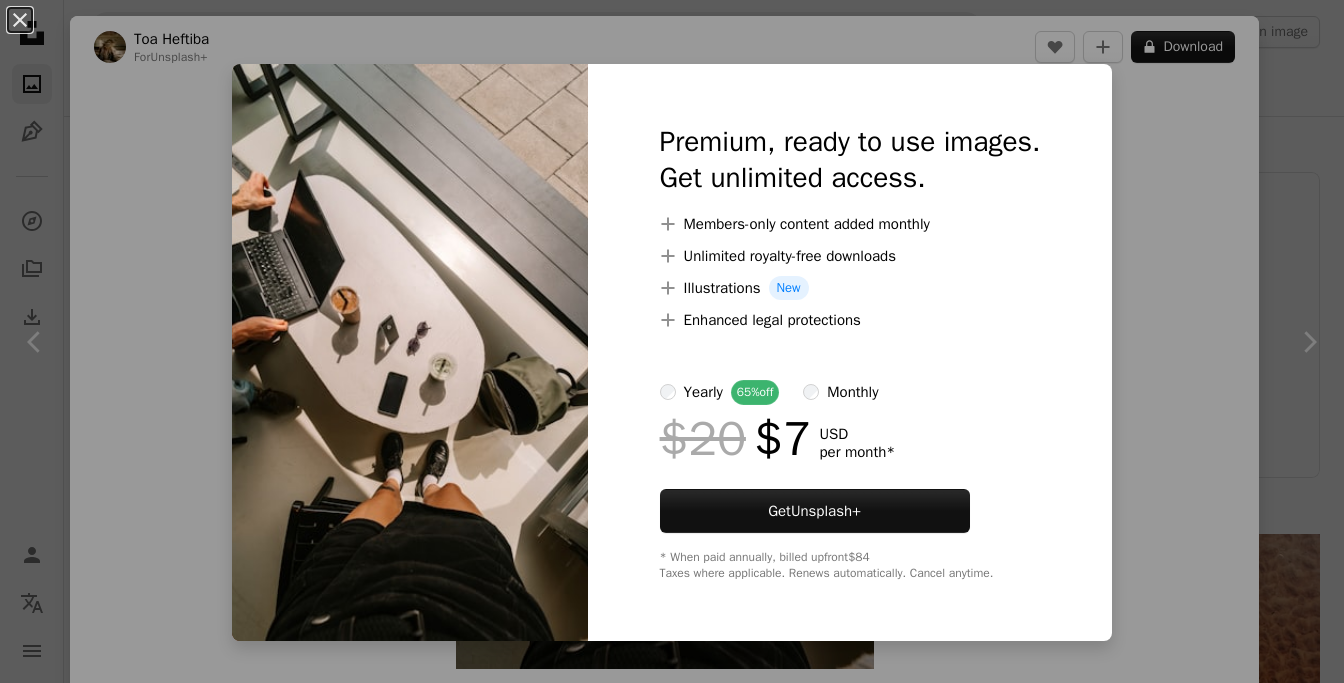 scroll, scrollTop: 26752, scrollLeft: 0, axis: vertical 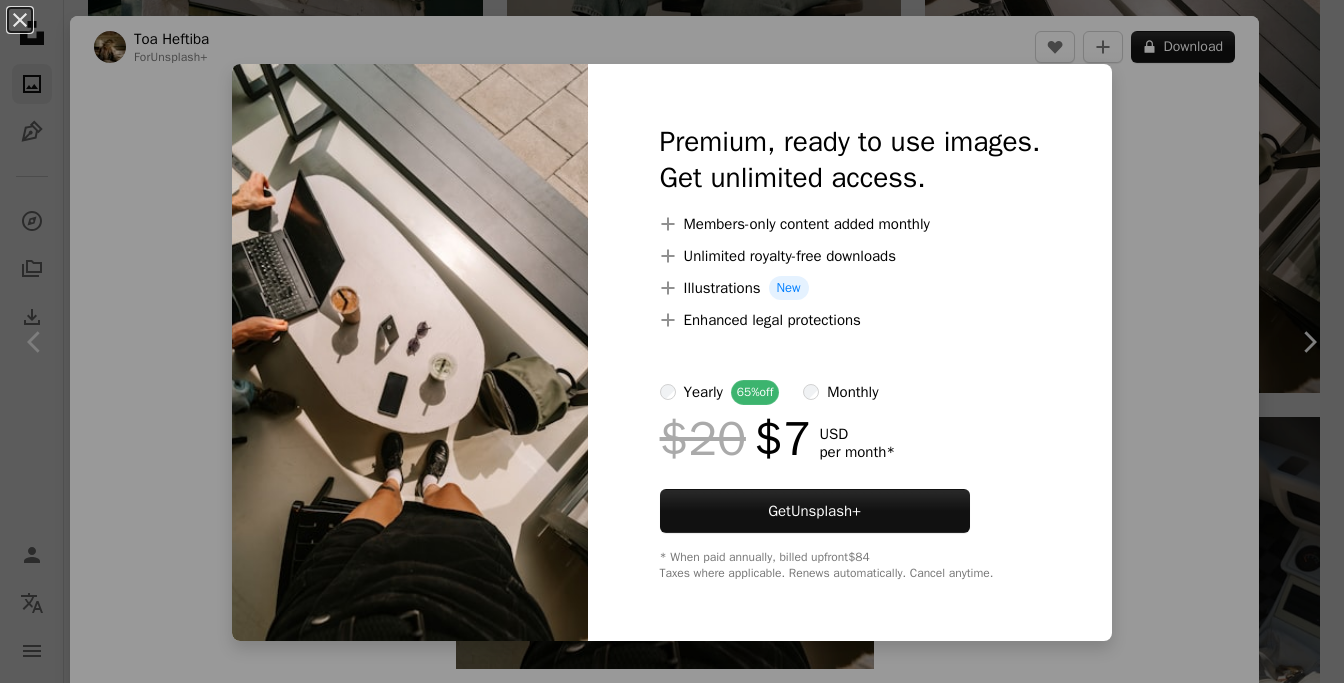 click on "An X shape Premium, ready to use images. Get unlimited access. A plus sign Members-only content added monthly A plus sign Unlimited royalty-free downloads A plus sign Illustrations  New A plus sign Enhanced legal protections yearly 65%  off monthly $20   $7 USD per month * Get  Unsplash+ * When paid annually, billed upfront  $84 Taxes where applicable. Renews automatically. Cancel anytime." at bounding box center (672, 341) 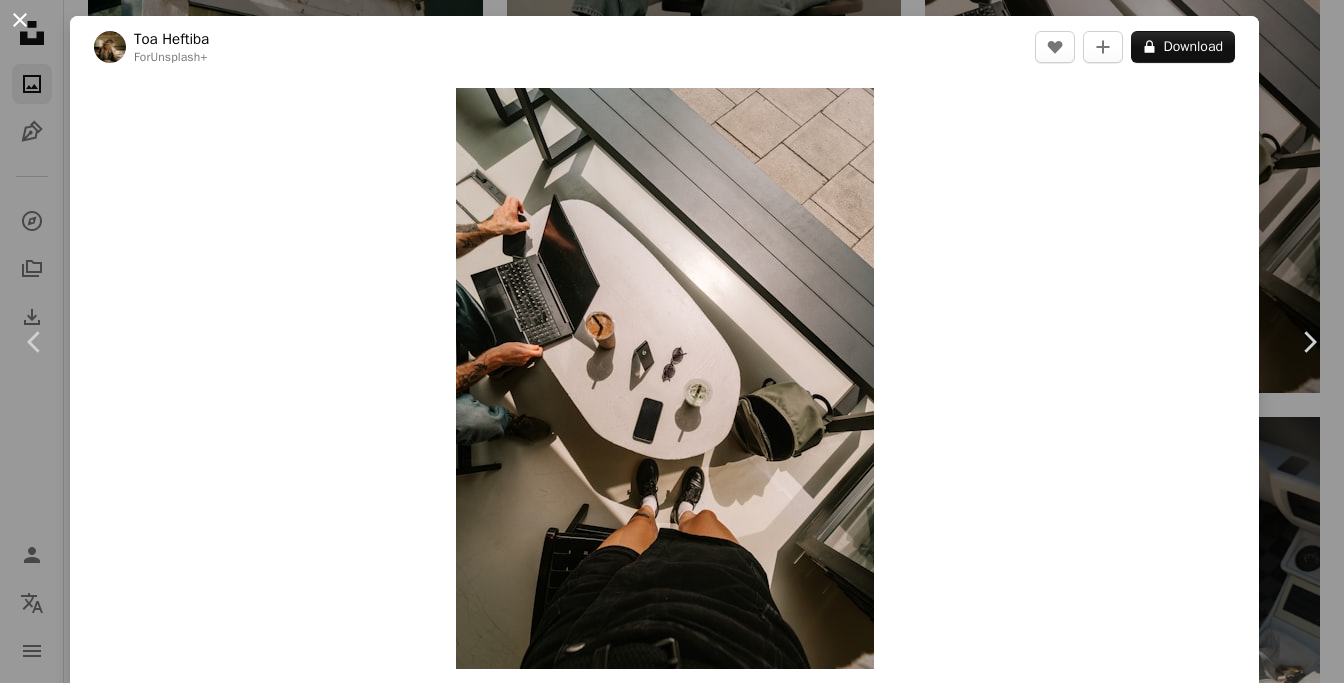 click on "An X shape" at bounding box center [20, 20] 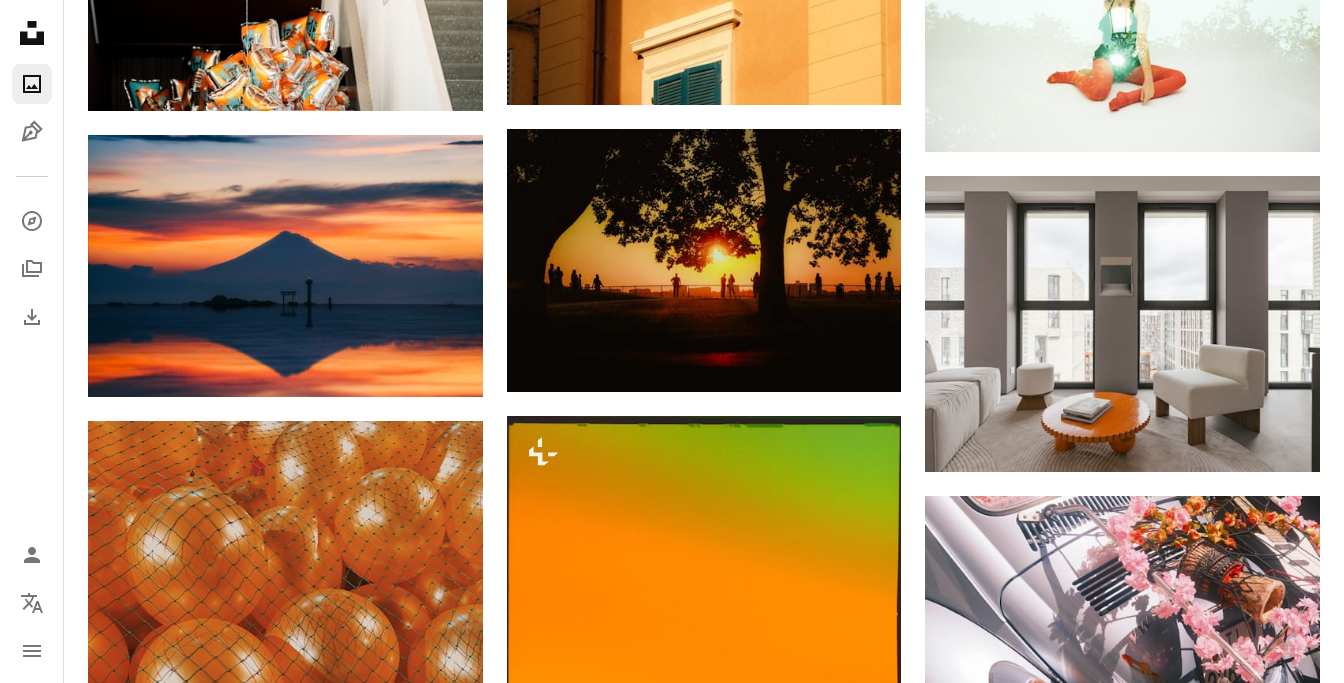 scroll, scrollTop: 0, scrollLeft: 0, axis: both 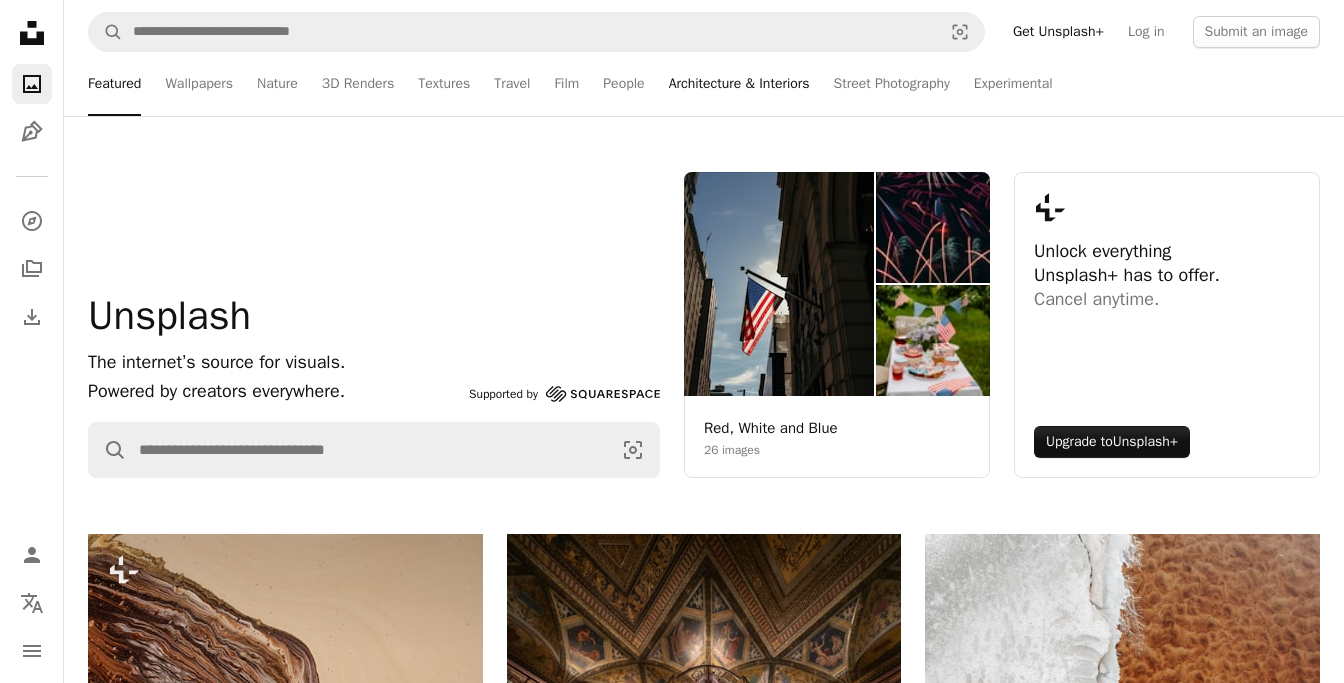 click on "Architecture & Interiors" at bounding box center [739, 84] 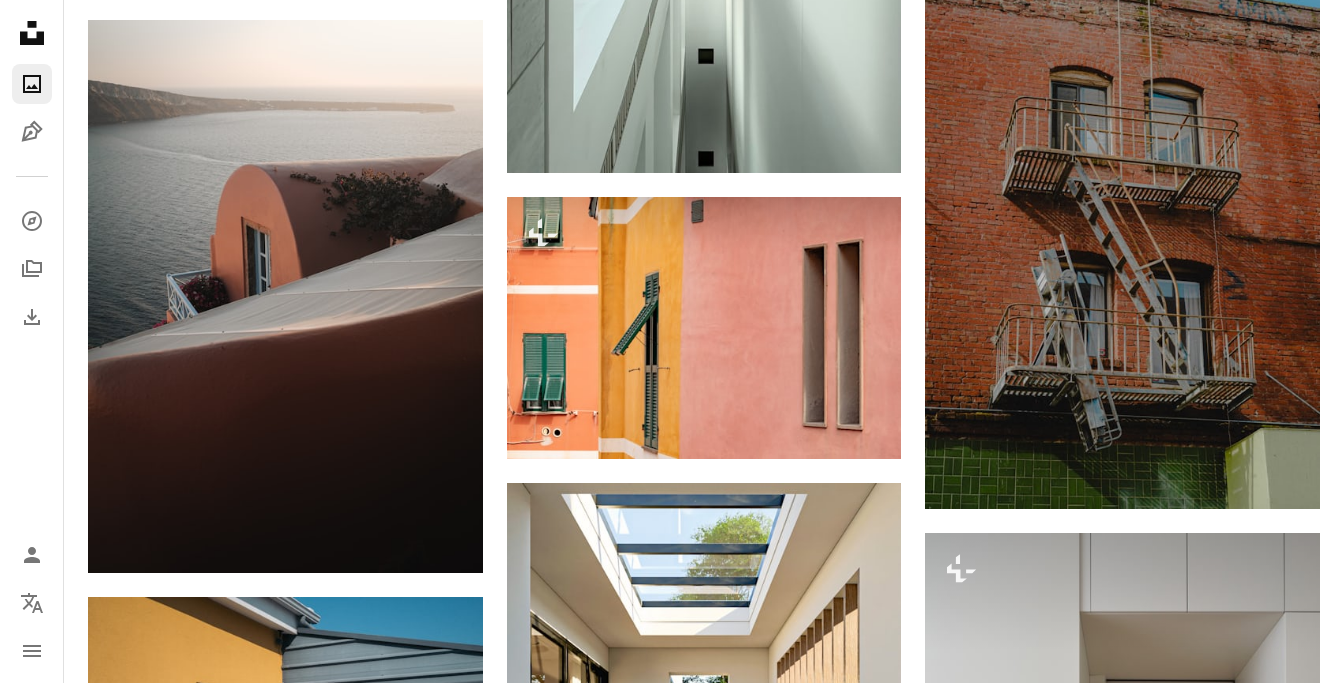 scroll, scrollTop: 2288, scrollLeft: 0, axis: vertical 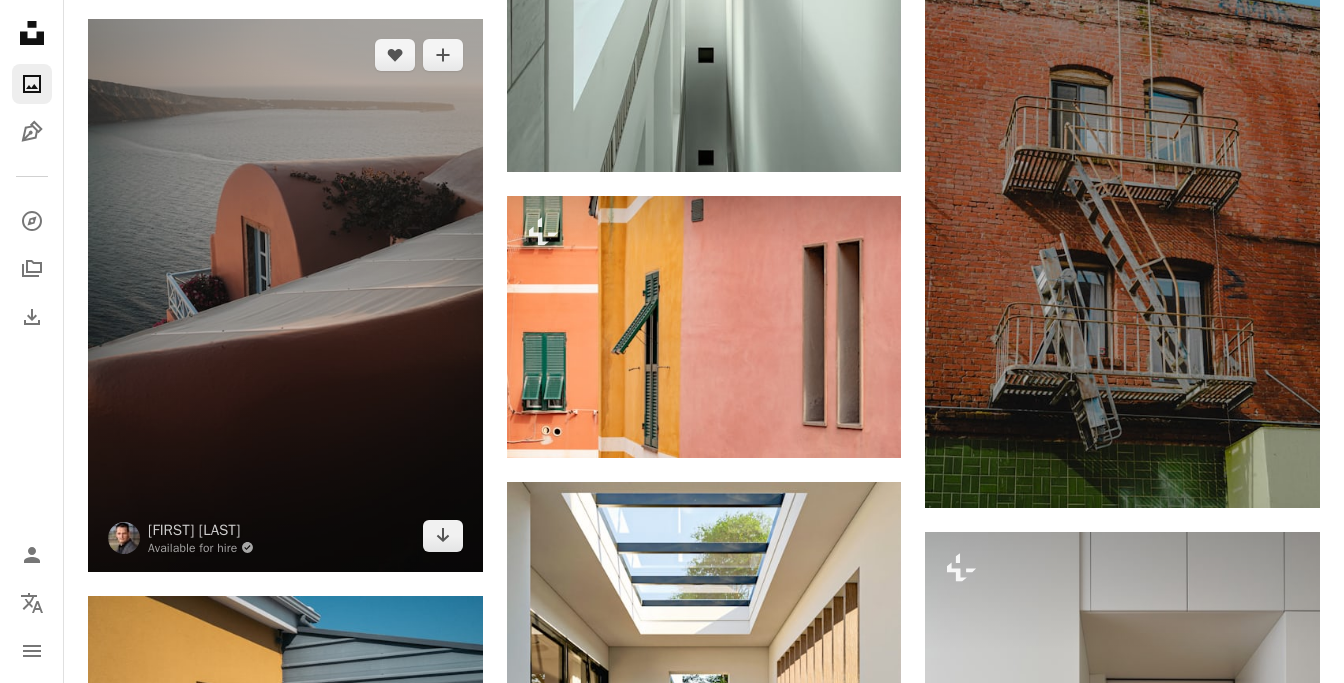 click at bounding box center (285, 295) 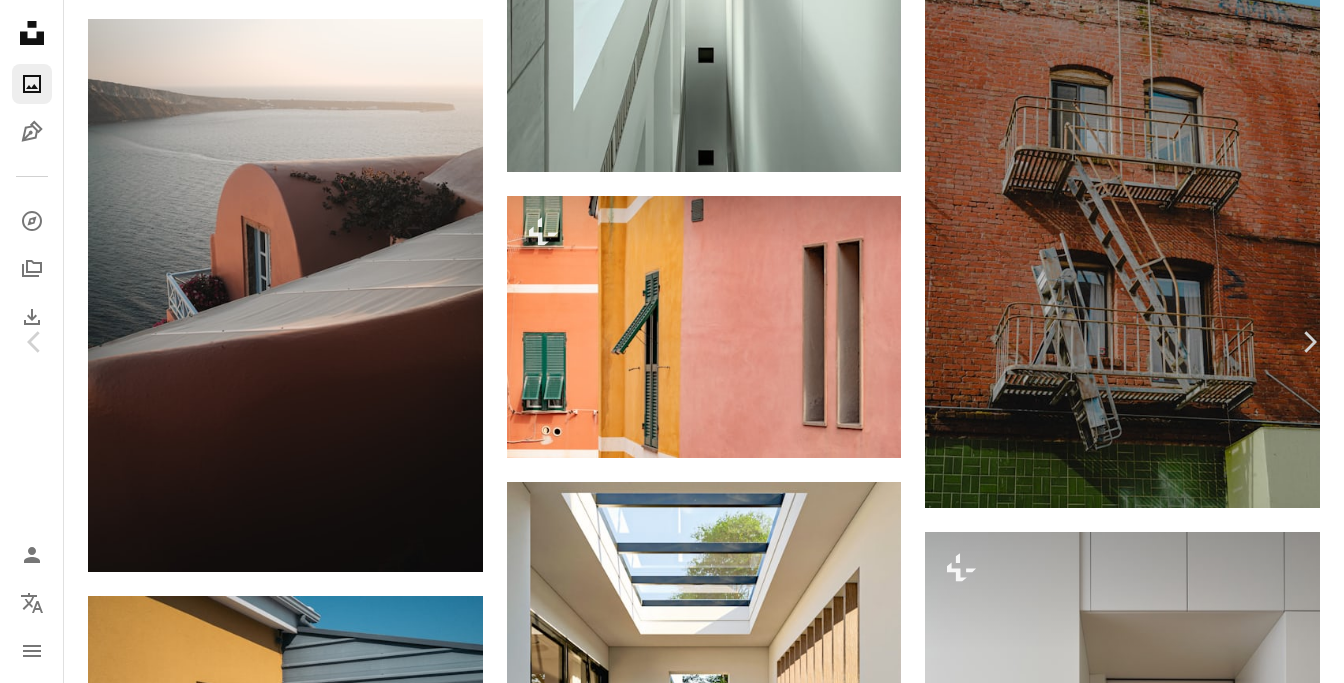 click on "Download free" at bounding box center [1145, 3662] 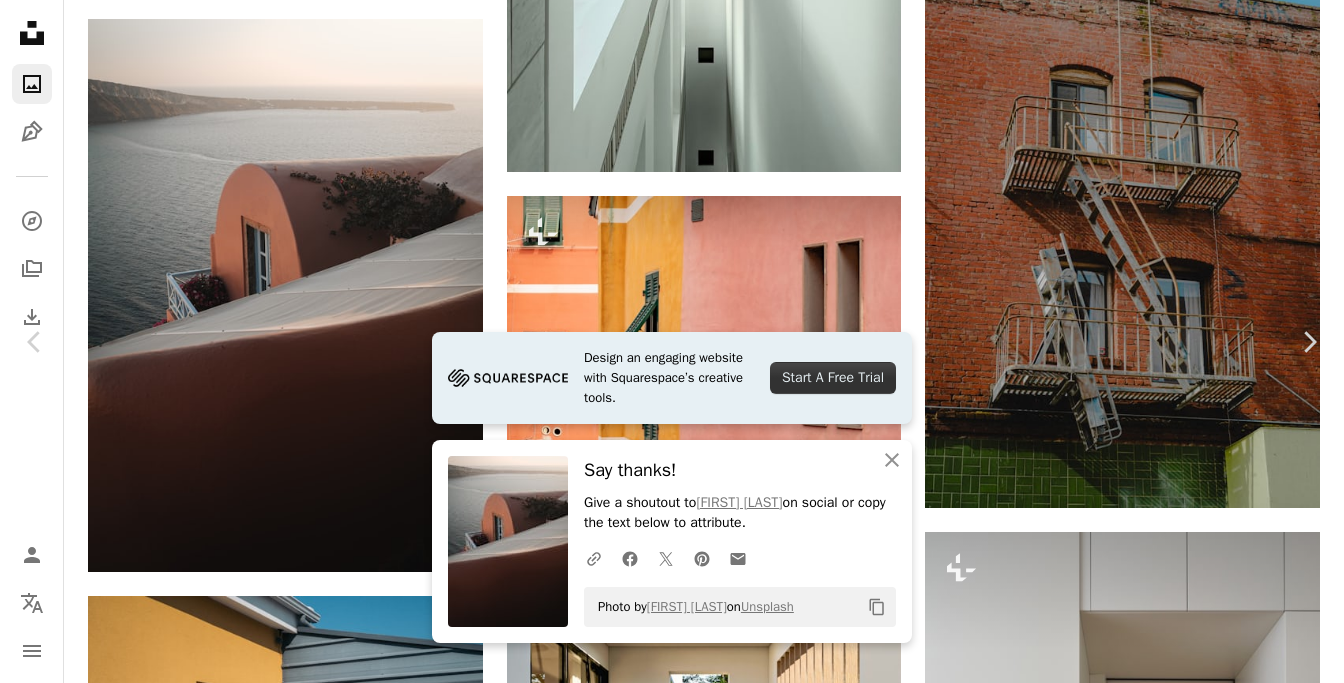 click on "An X shape" at bounding box center [20, 20] 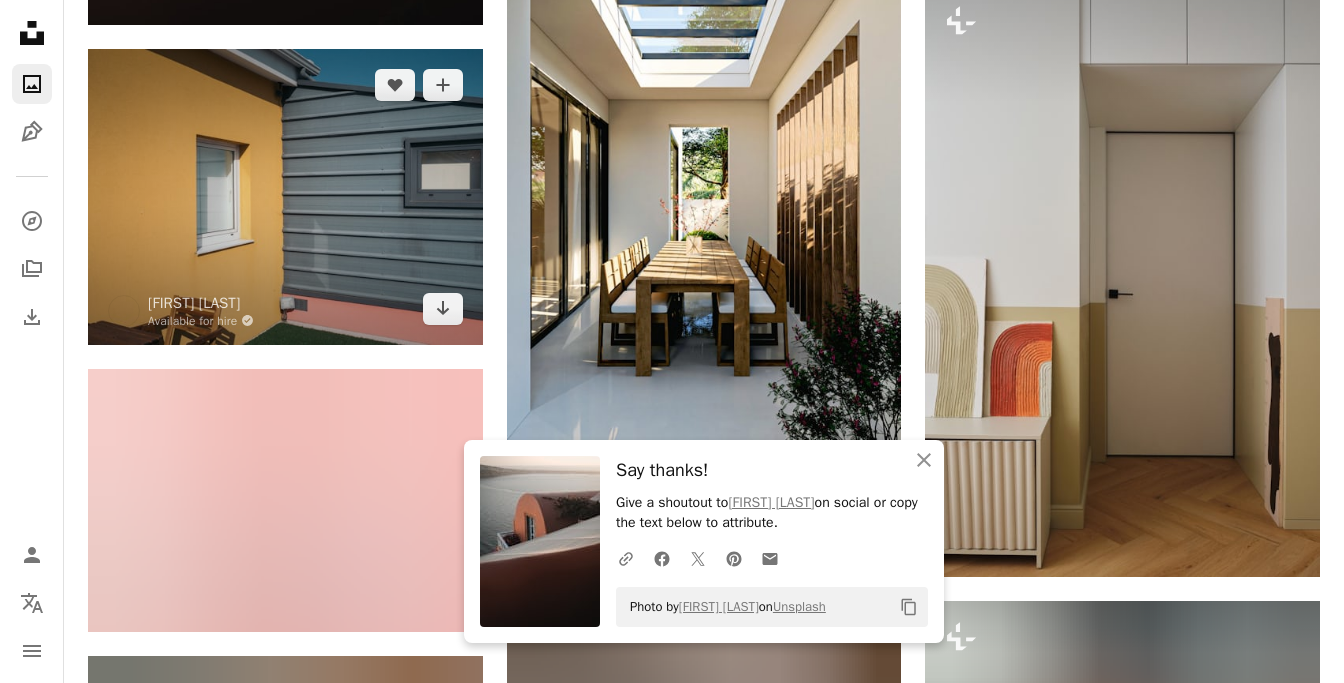 scroll, scrollTop: 2837, scrollLeft: 0, axis: vertical 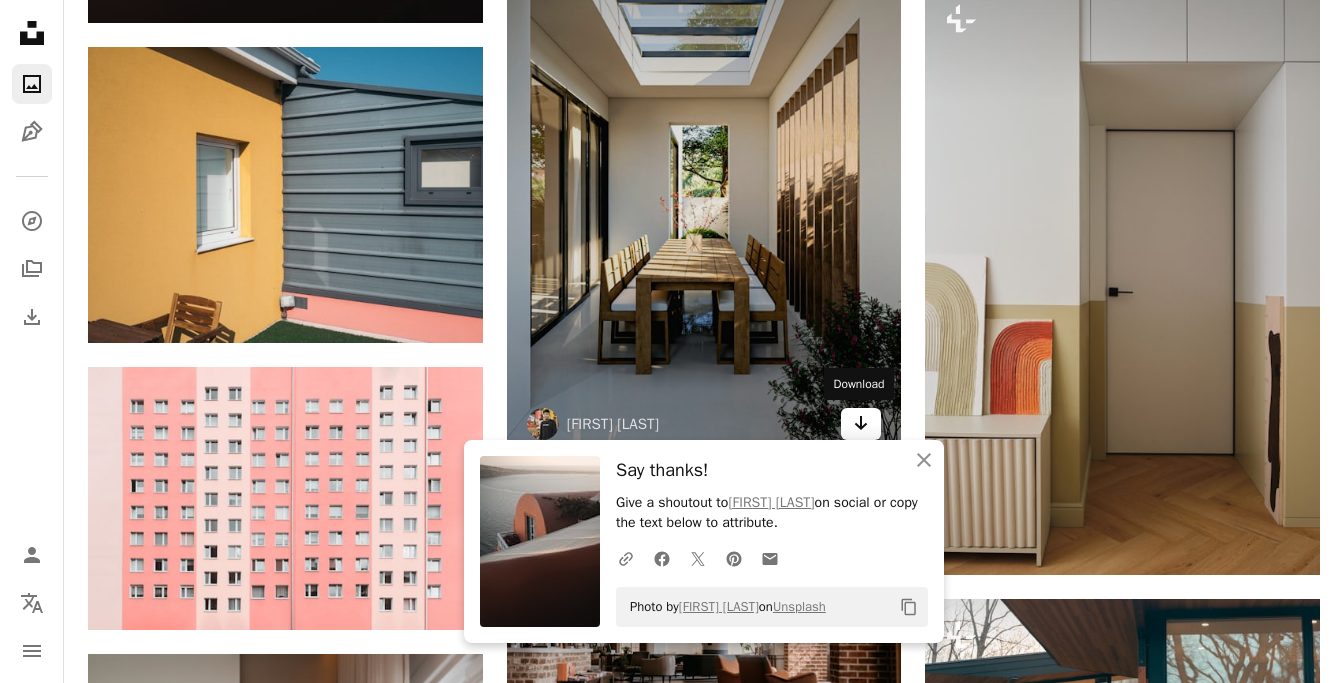 click on "Arrow pointing down" 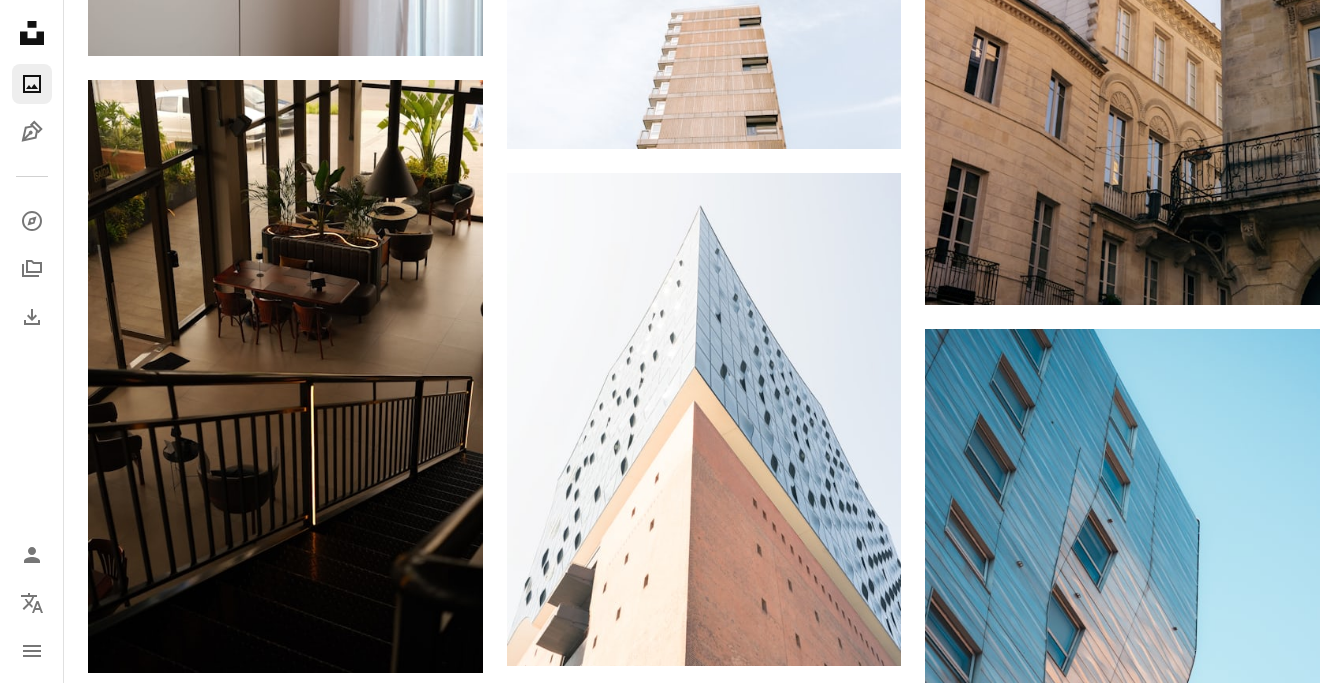 scroll, scrollTop: 4001, scrollLeft: 0, axis: vertical 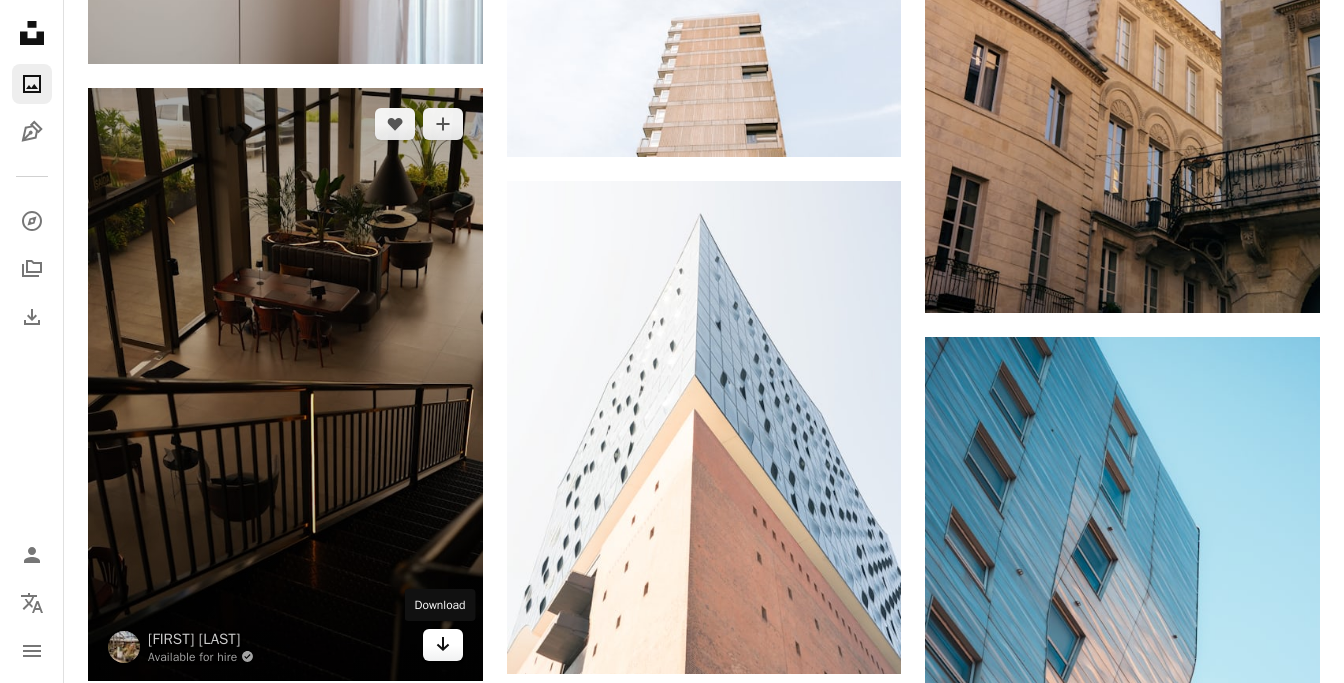 click on "Arrow pointing down" 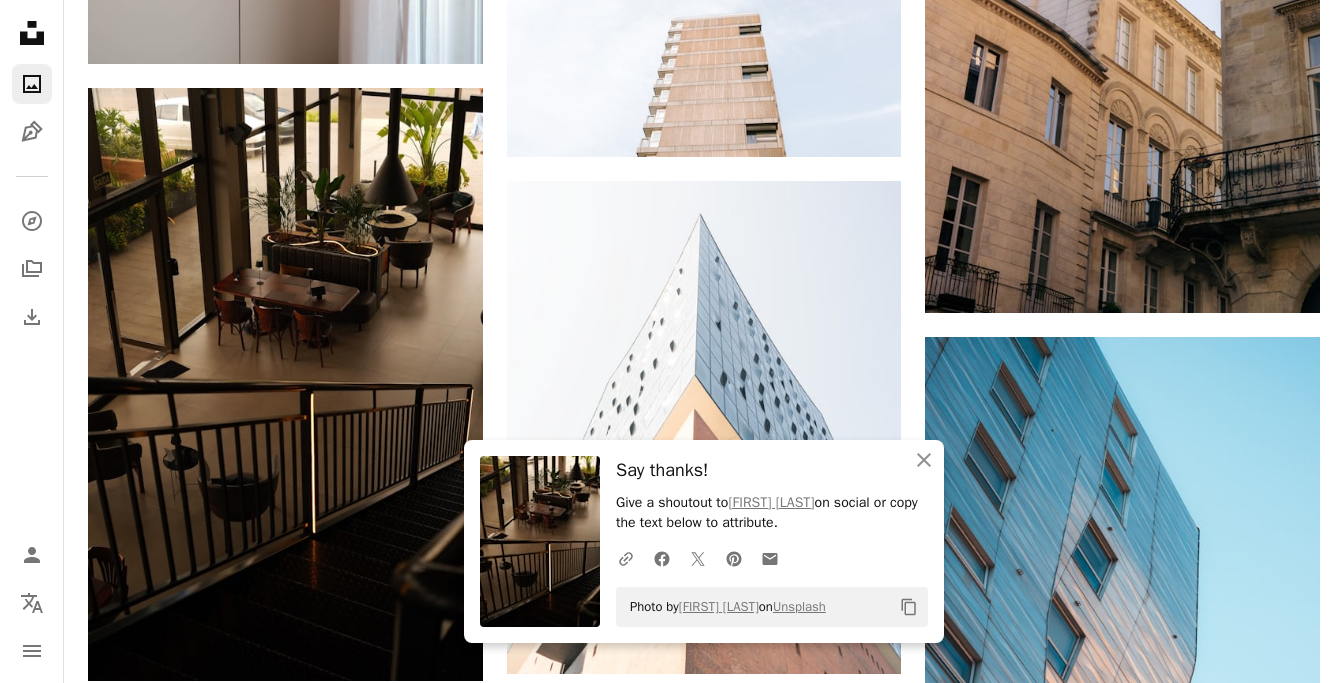 click on "[FIRST] [LAST] Available for hire [FIRST] [LAST] Available for hire [FIRST] [LAST] Available for hire [FIRST] [LAST] Available for hire [FIRST] [LAST] Available for hire [FIRST] [LAST] Available for hire [FIRST] [LAST] Available for hire [FIRST] [LAST] Available for hire [FIRST] [LAST] Available for hire" at bounding box center [704, 281] 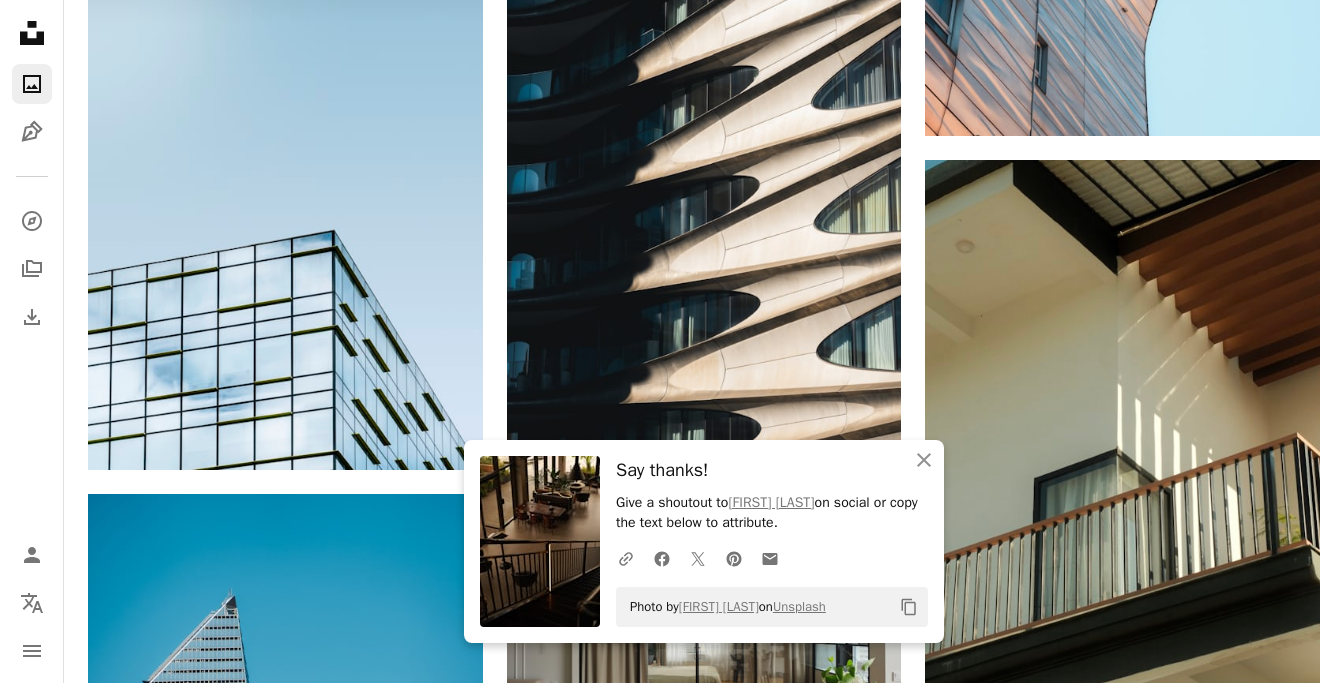 scroll, scrollTop: 4810, scrollLeft: 0, axis: vertical 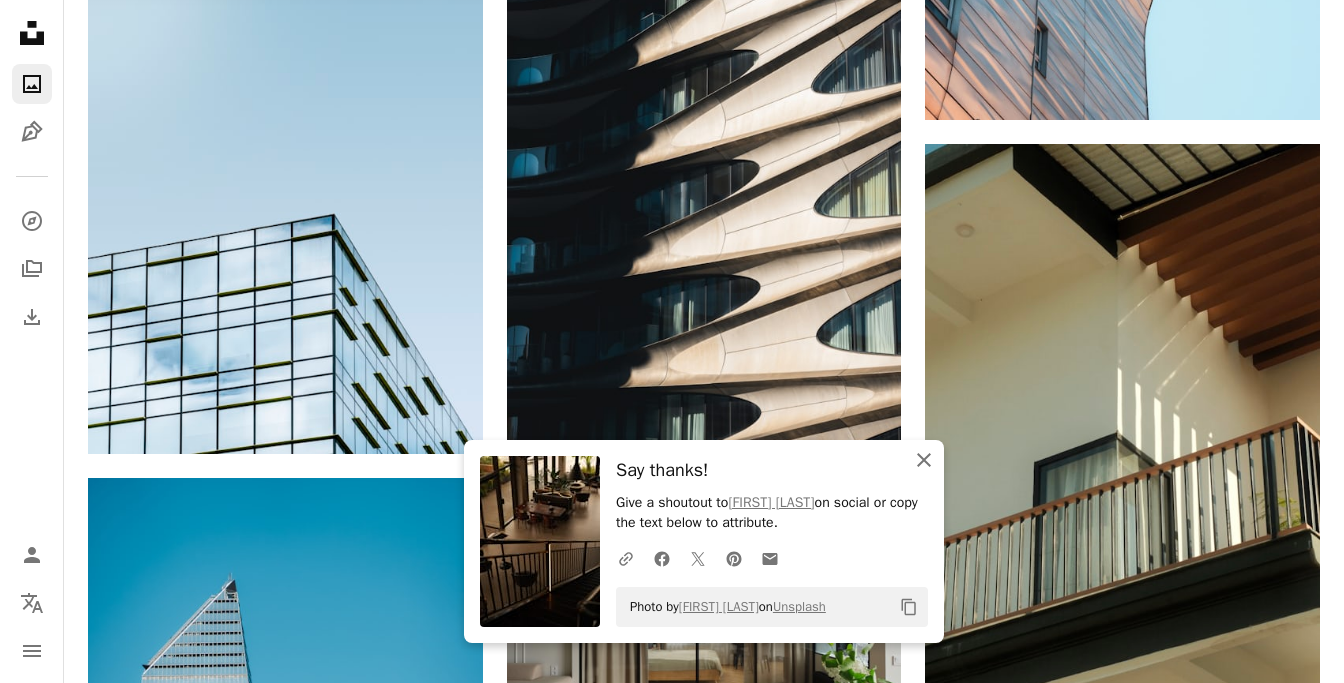 drag, startPoint x: 920, startPoint y: 461, endPoint x: 864, endPoint y: 460, distance: 56.008926 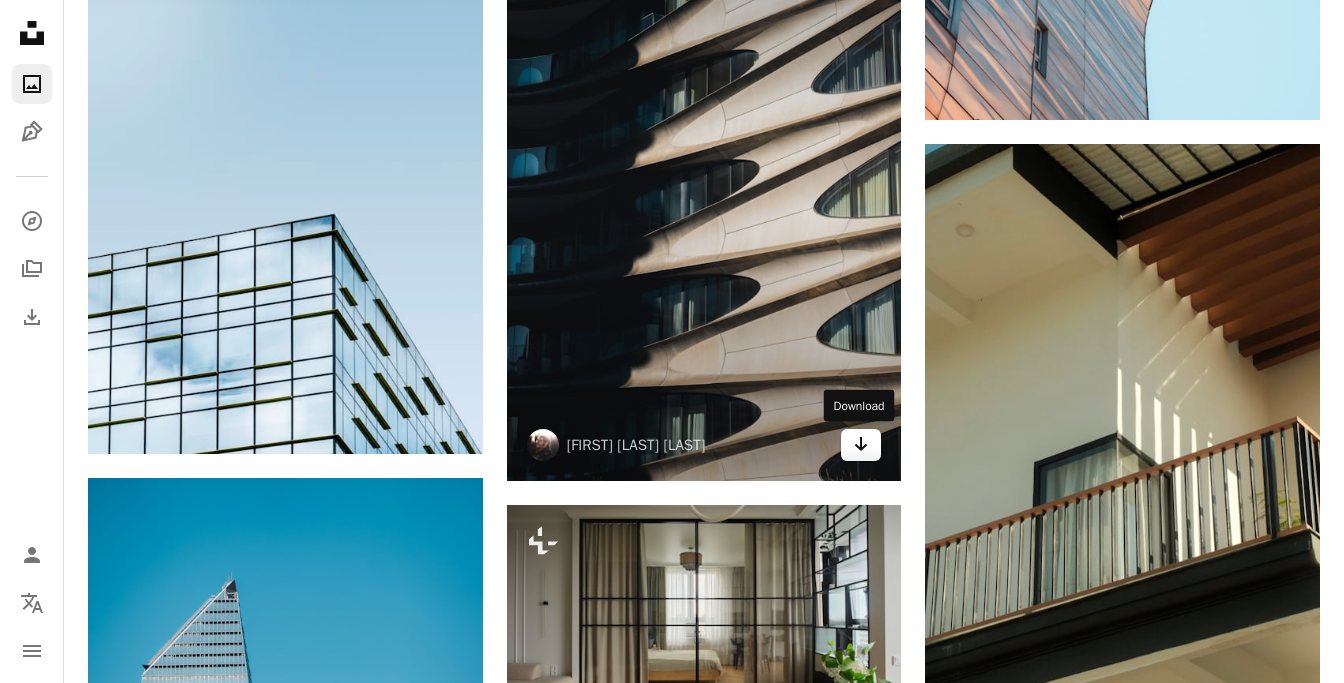 click on "Arrow pointing down" at bounding box center [861, 445] 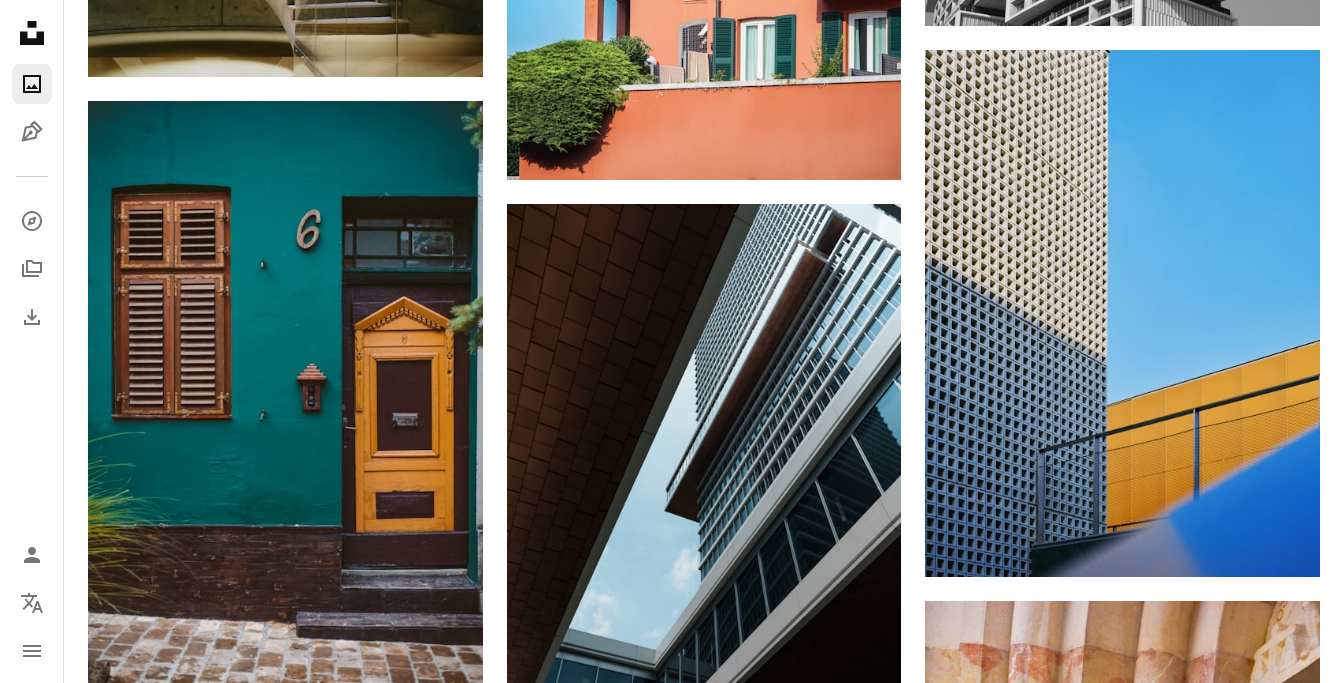 scroll, scrollTop: 8378, scrollLeft: 0, axis: vertical 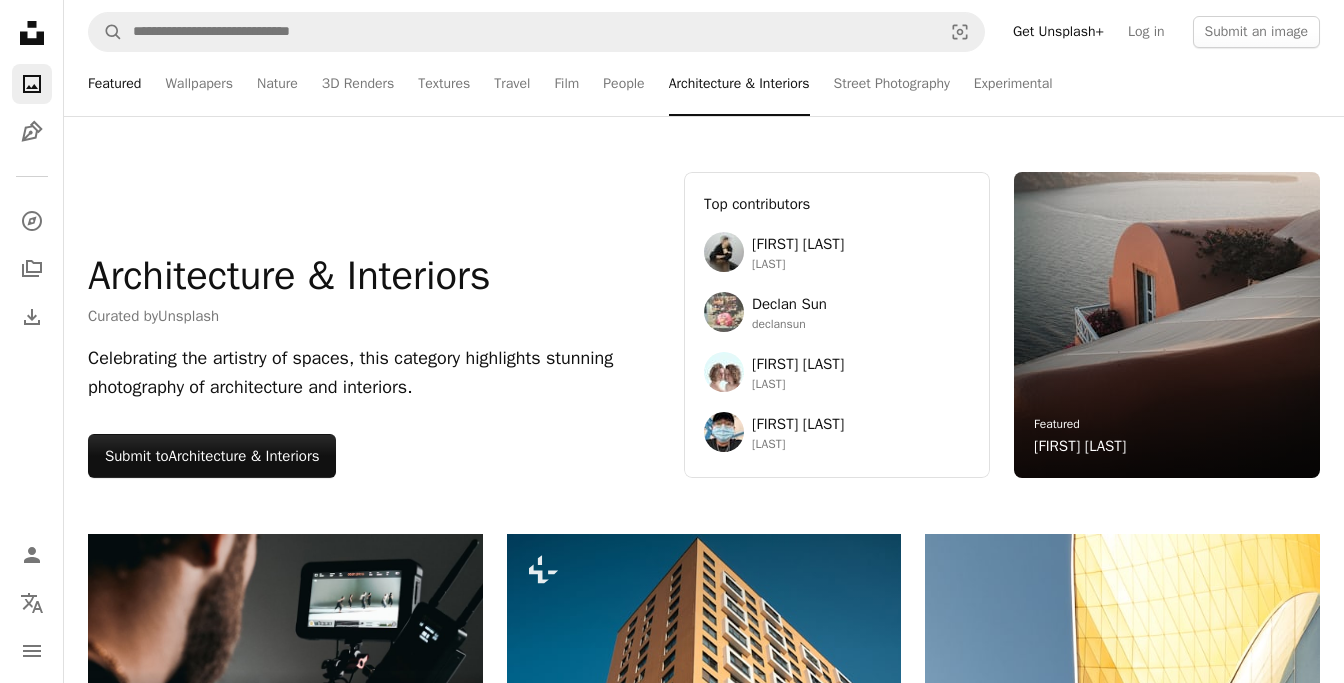 click on "Featured" at bounding box center [114, 84] 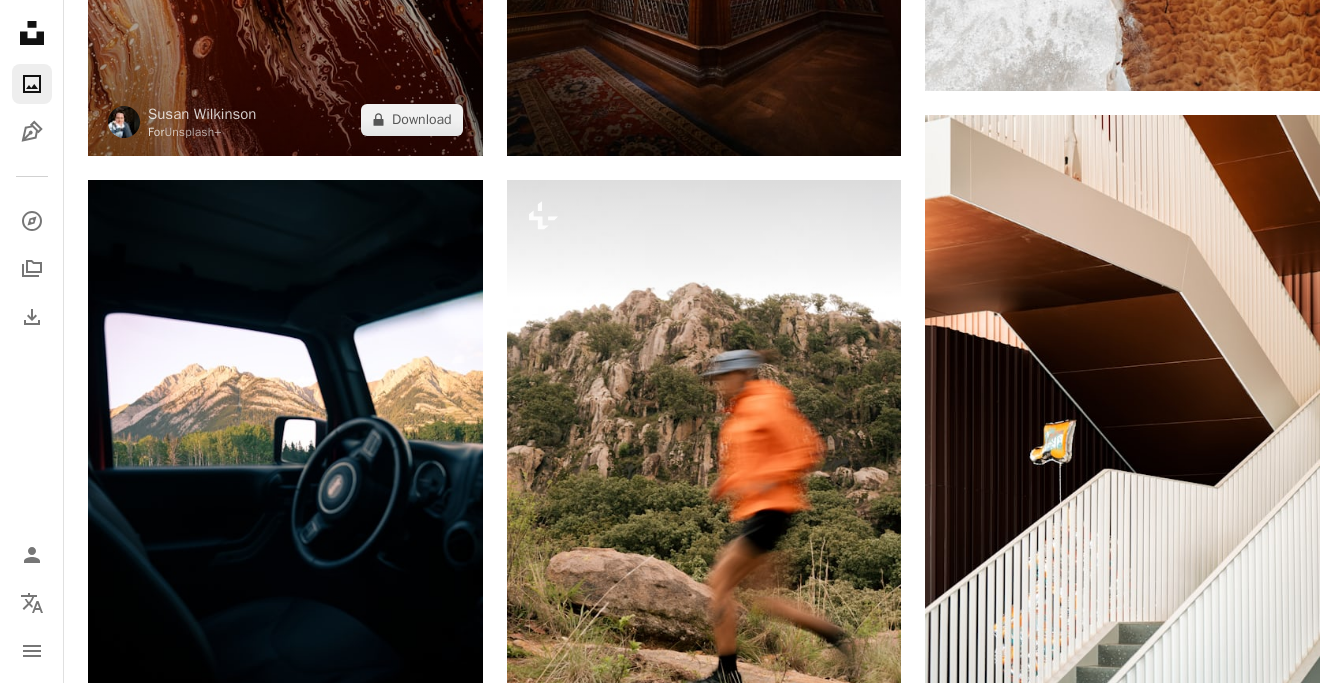 scroll, scrollTop: 974, scrollLeft: 0, axis: vertical 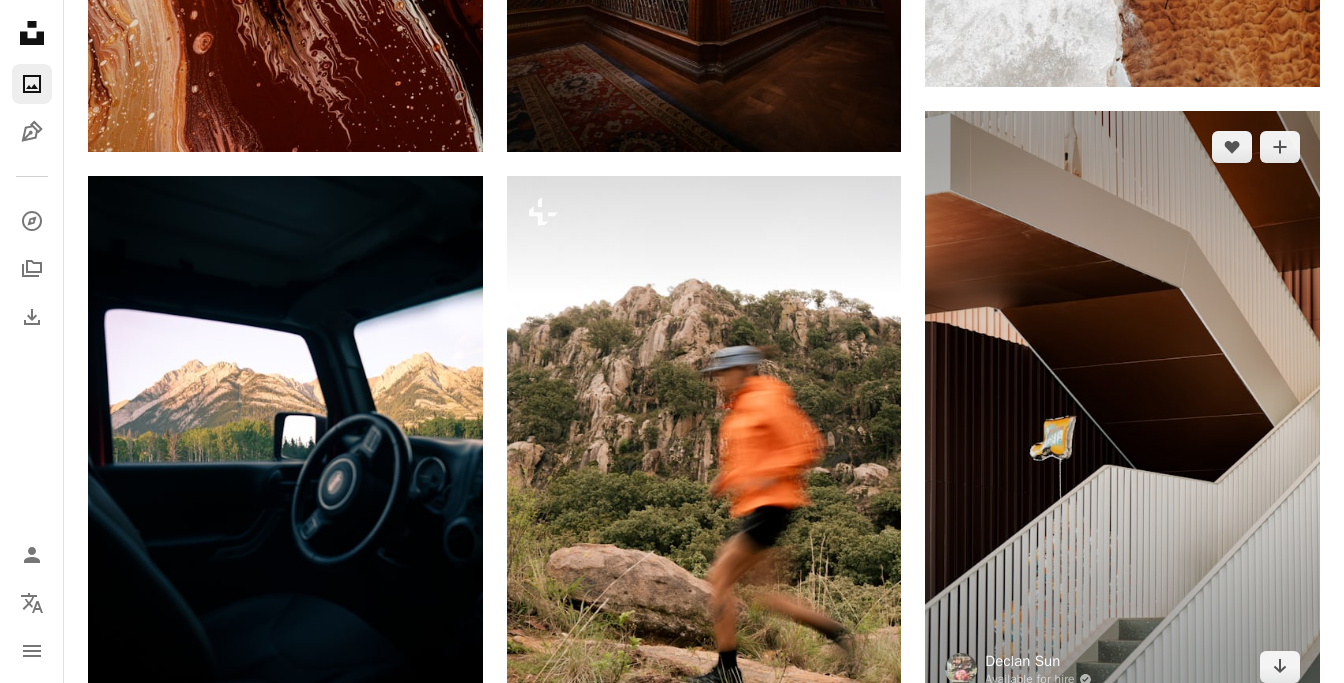click on "Declan Sun" at bounding box center [1038, 661] 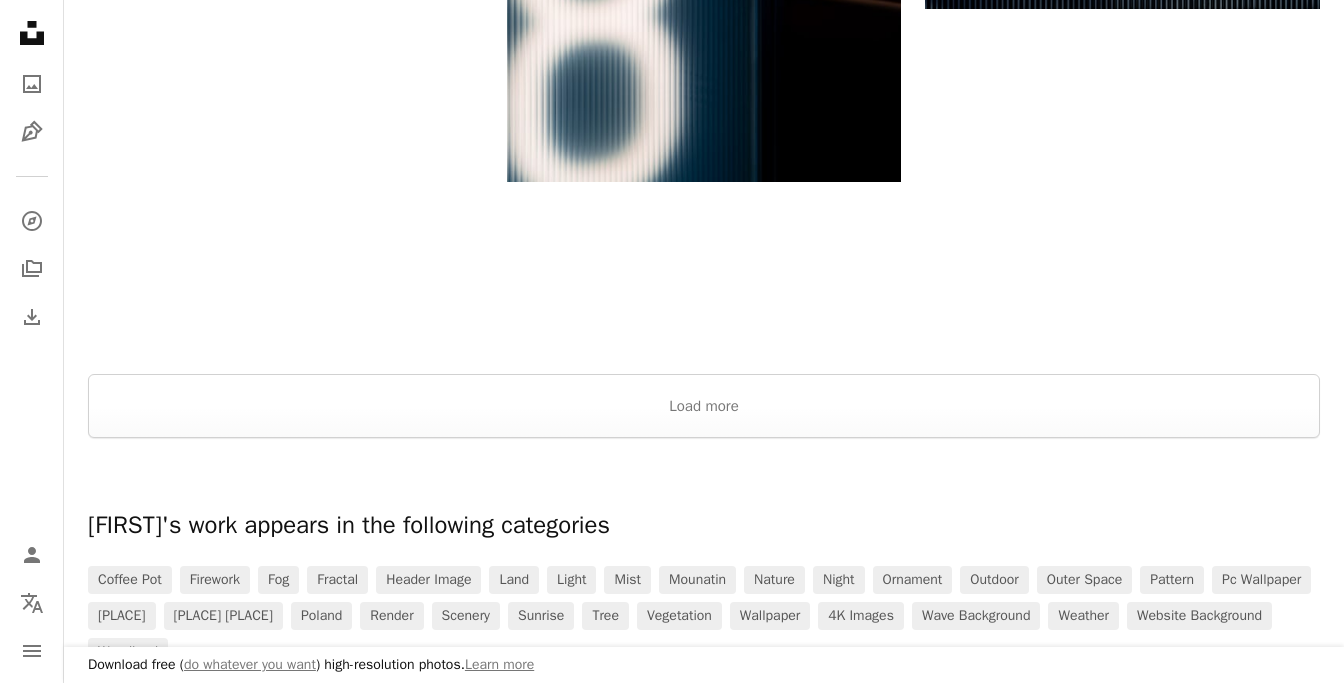 scroll, scrollTop: 3891, scrollLeft: 0, axis: vertical 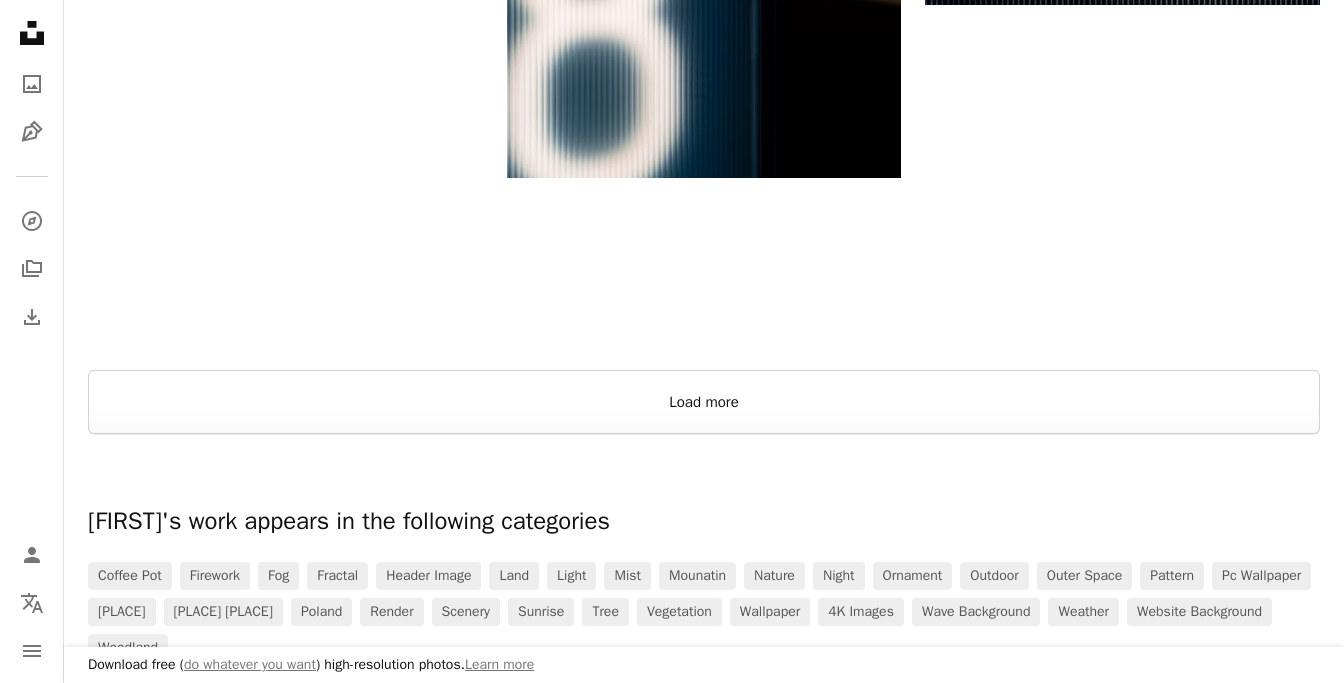 click on "Load more" at bounding box center (704, 402) 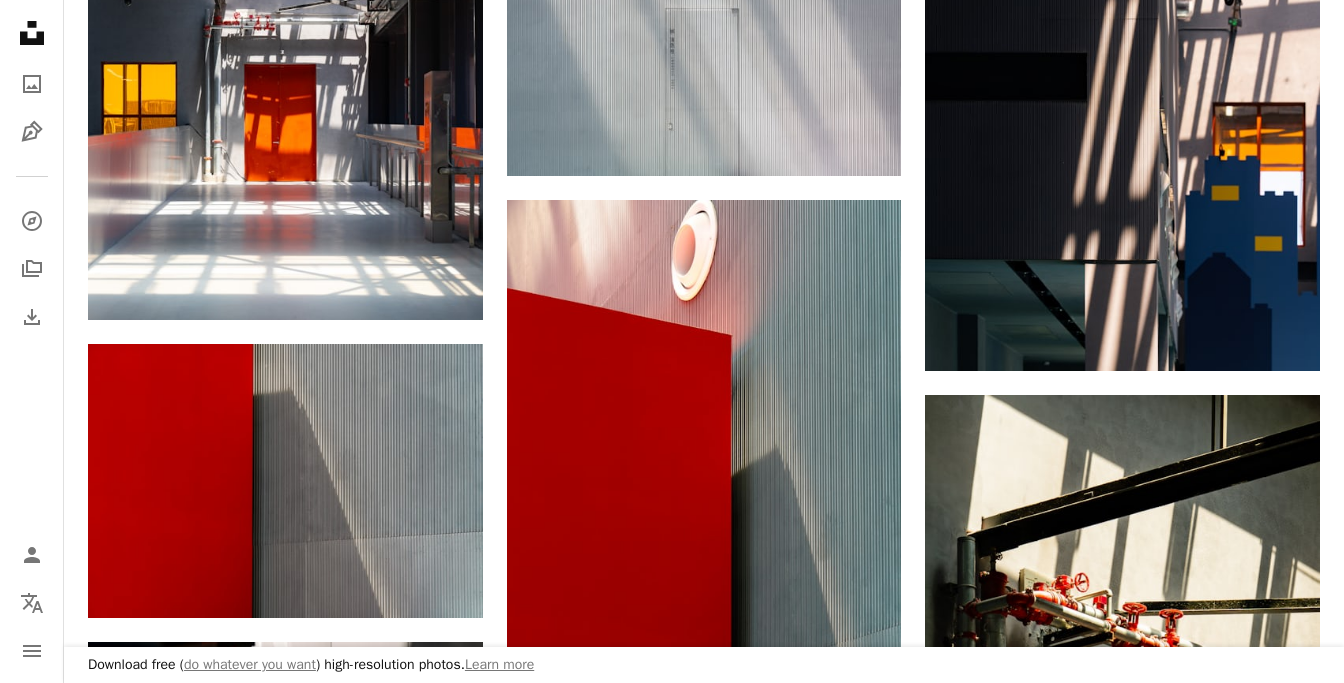 scroll, scrollTop: 0, scrollLeft: 0, axis: both 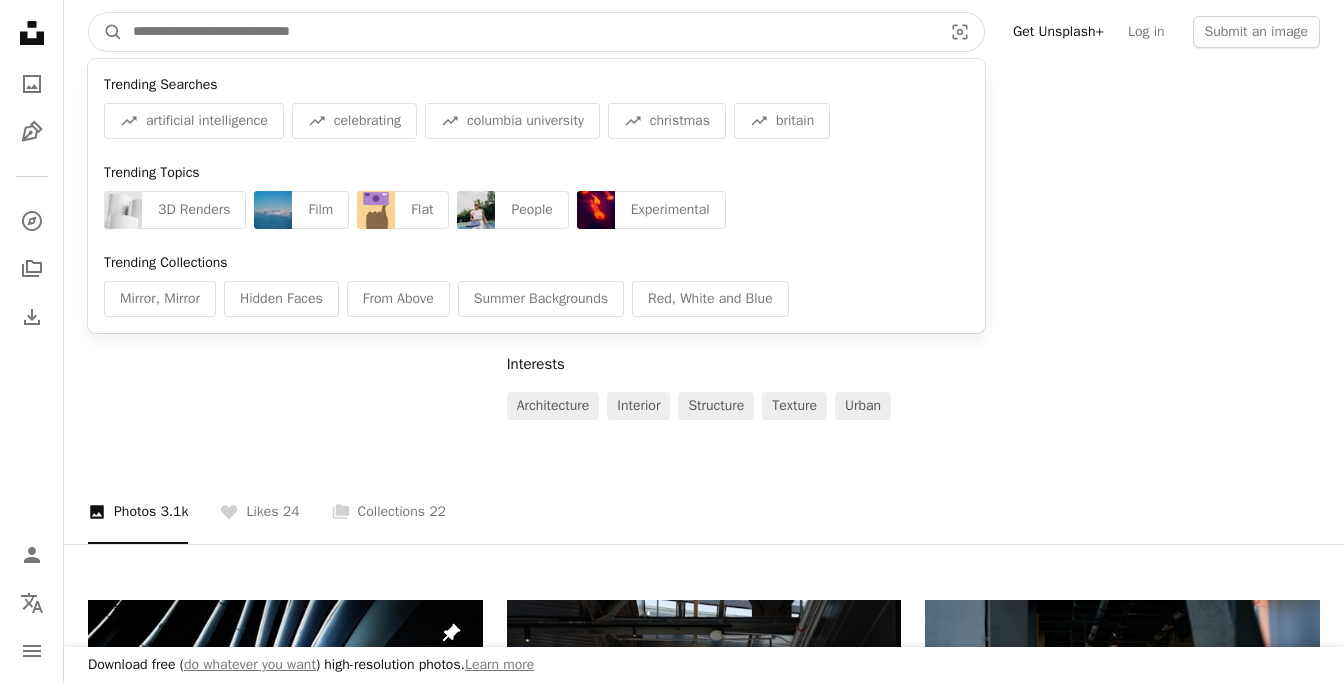click at bounding box center [529, 32] 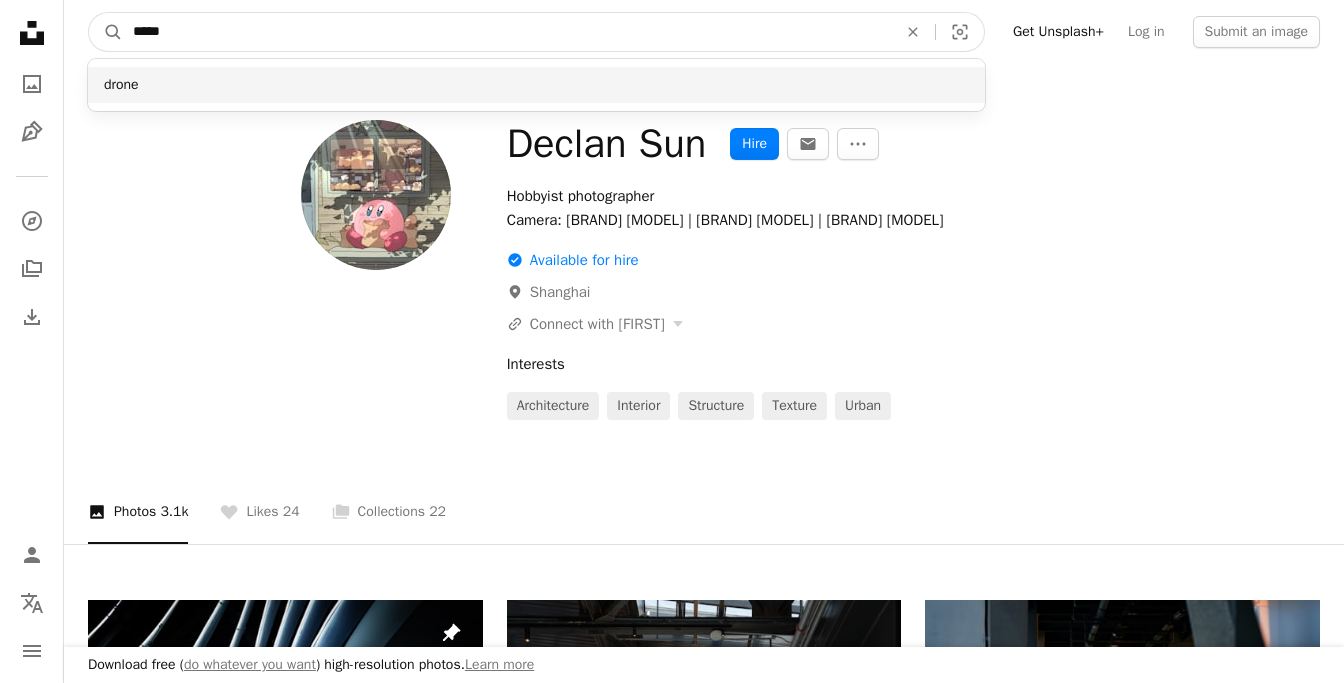 type on "*****" 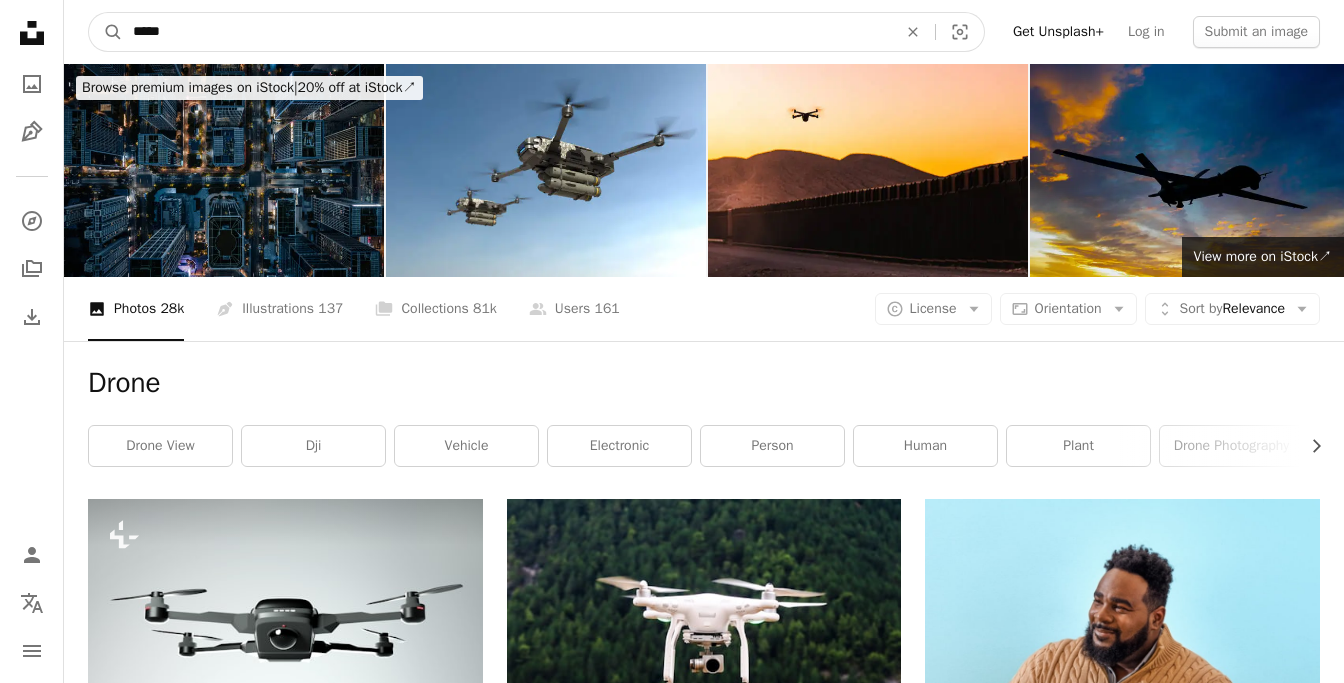 click on "*****" at bounding box center [507, 32] 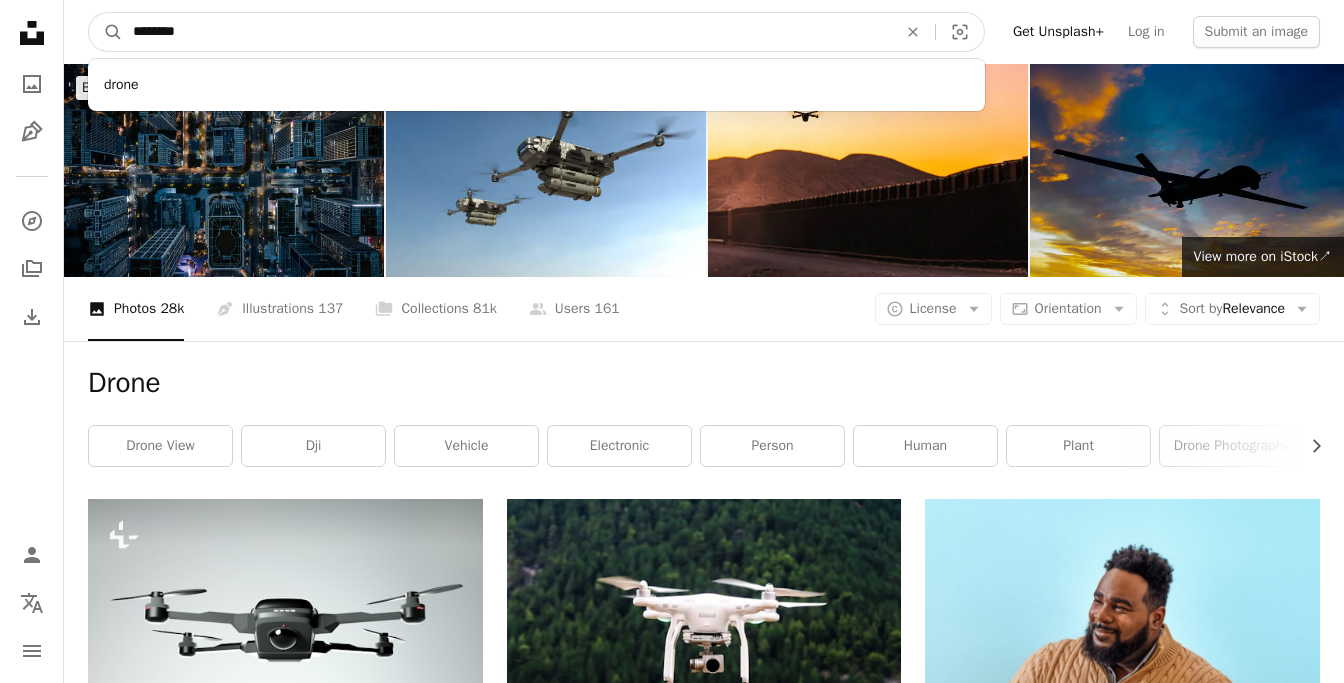 type on "*********" 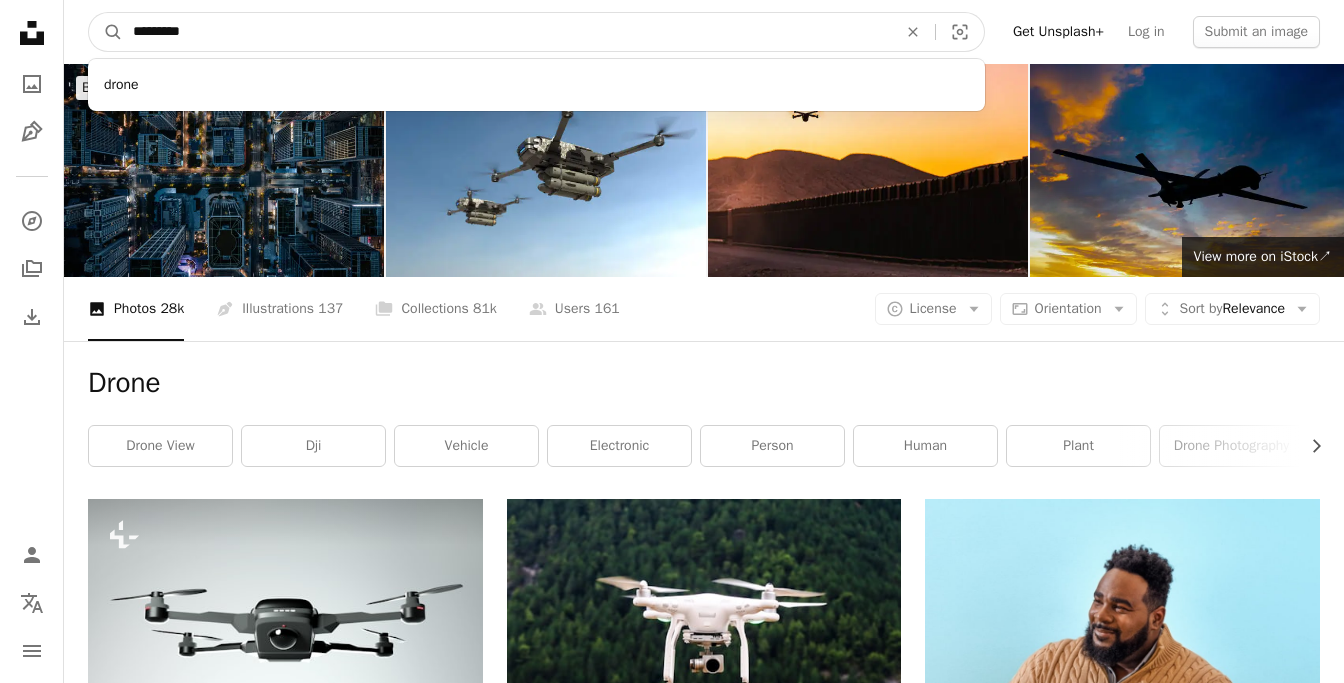 click on "A magnifying glass" at bounding box center (106, 32) 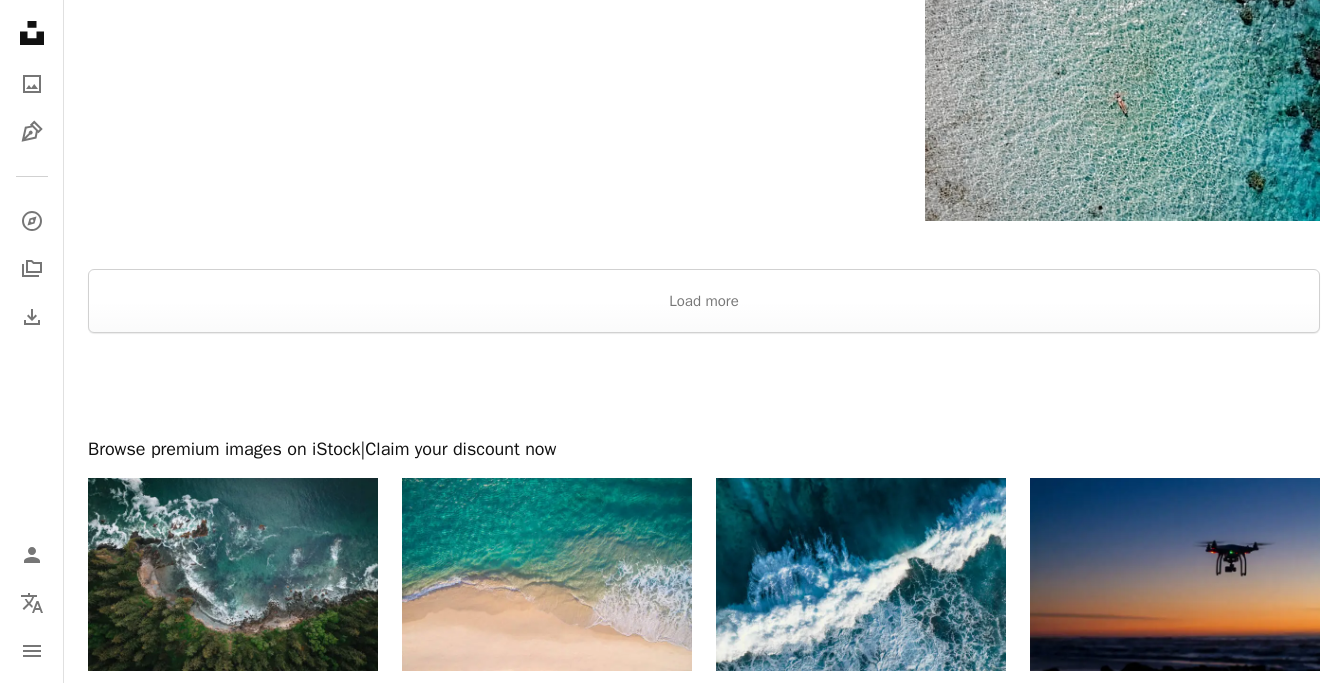 scroll, scrollTop: 3752, scrollLeft: 0, axis: vertical 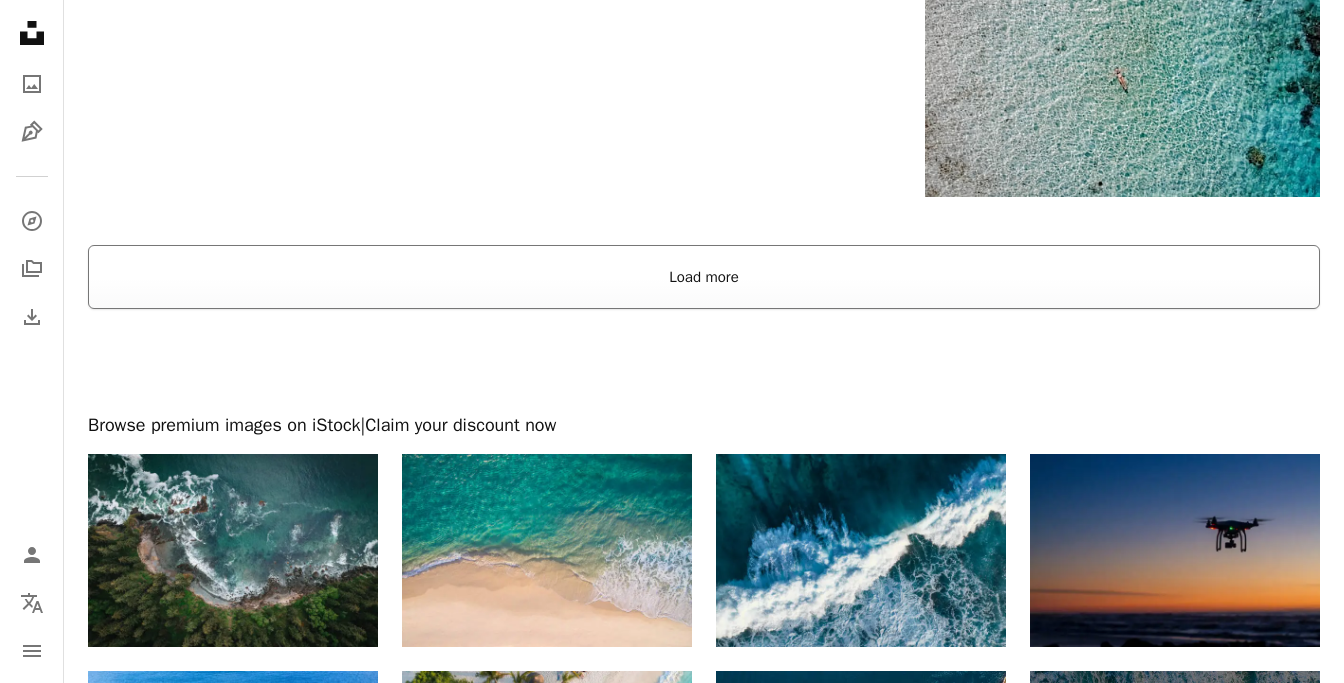 click on "Load more" at bounding box center (704, 277) 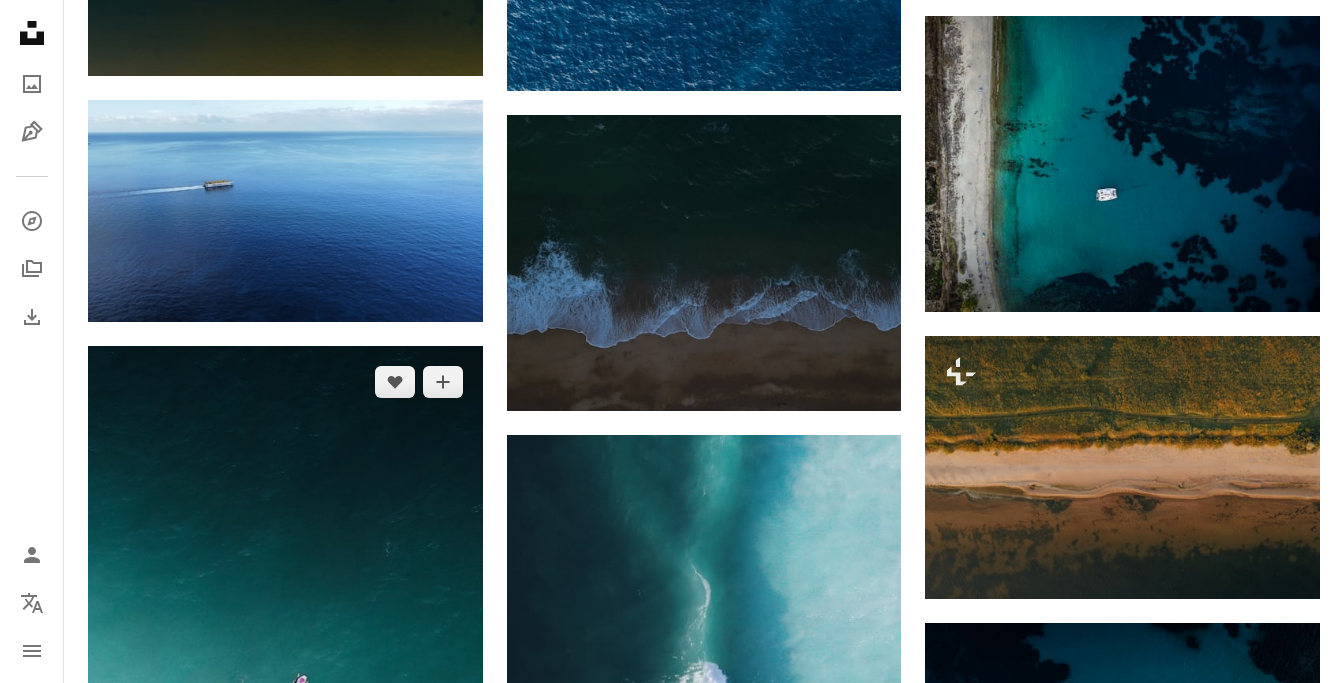 scroll, scrollTop: 0, scrollLeft: 0, axis: both 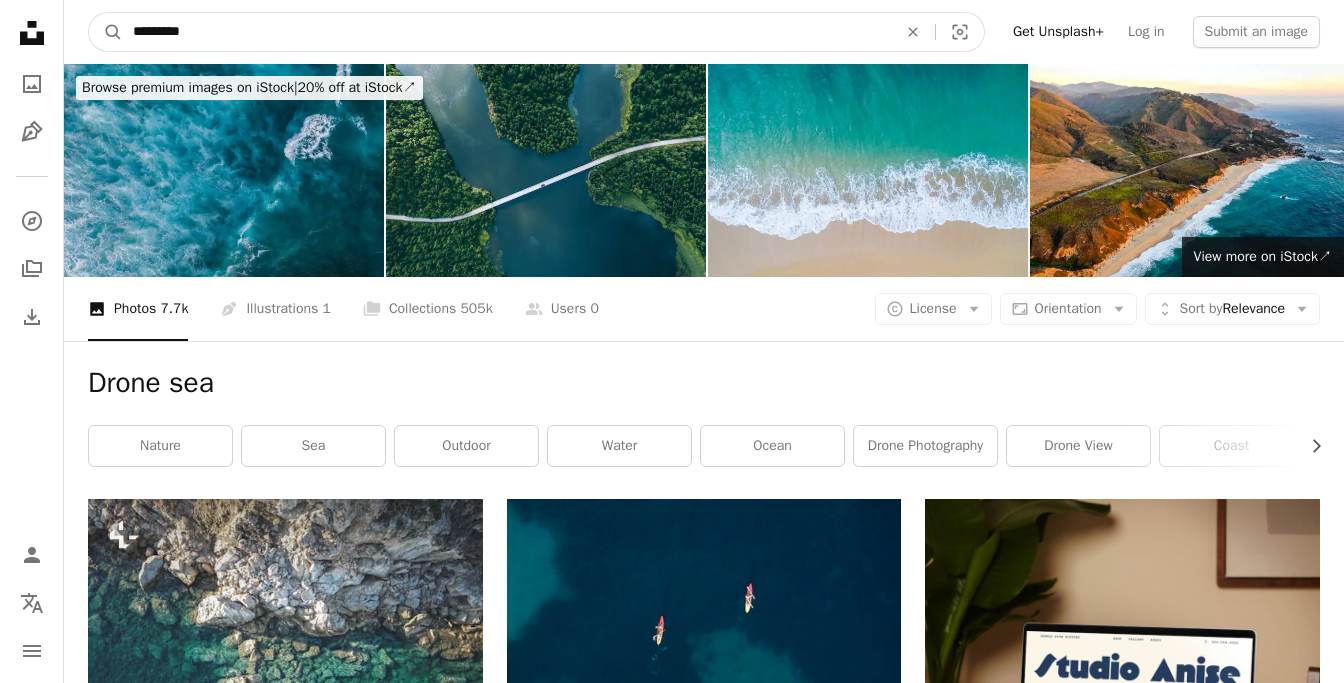 click on "*********" at bounding box center (507, 32) 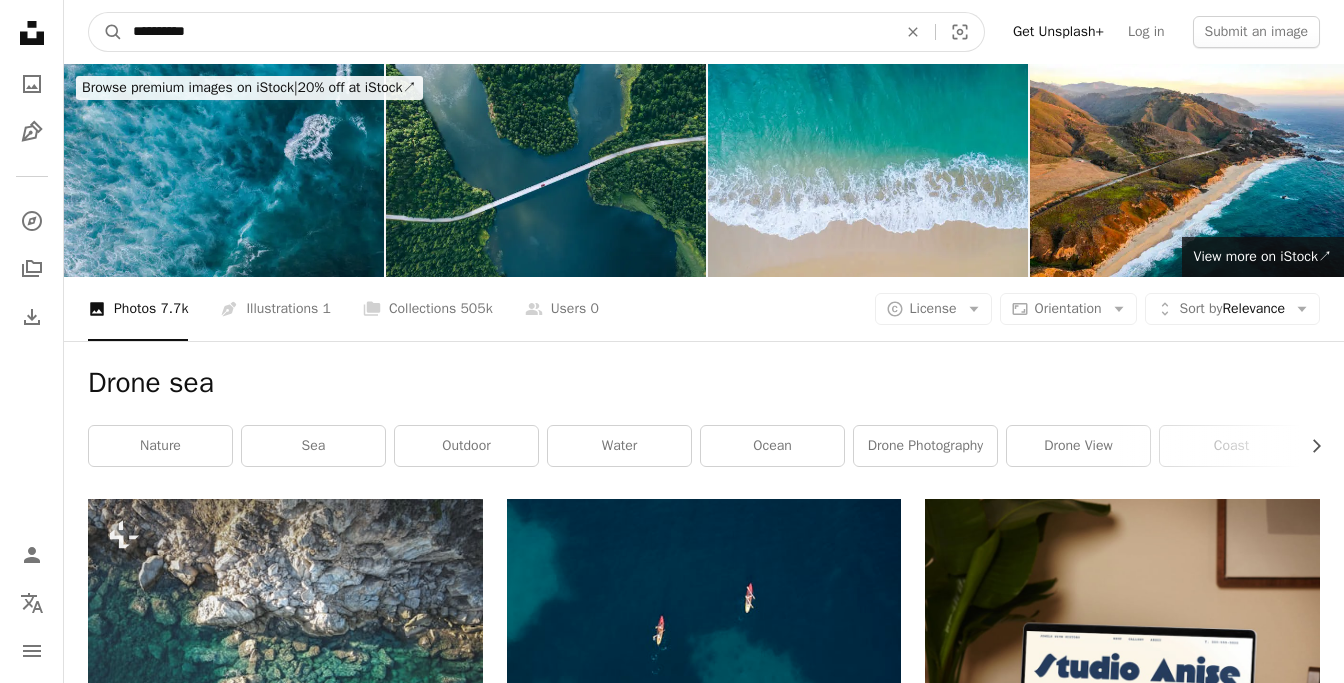 click on "A magnifying glass" at bounding box center (106, 32) 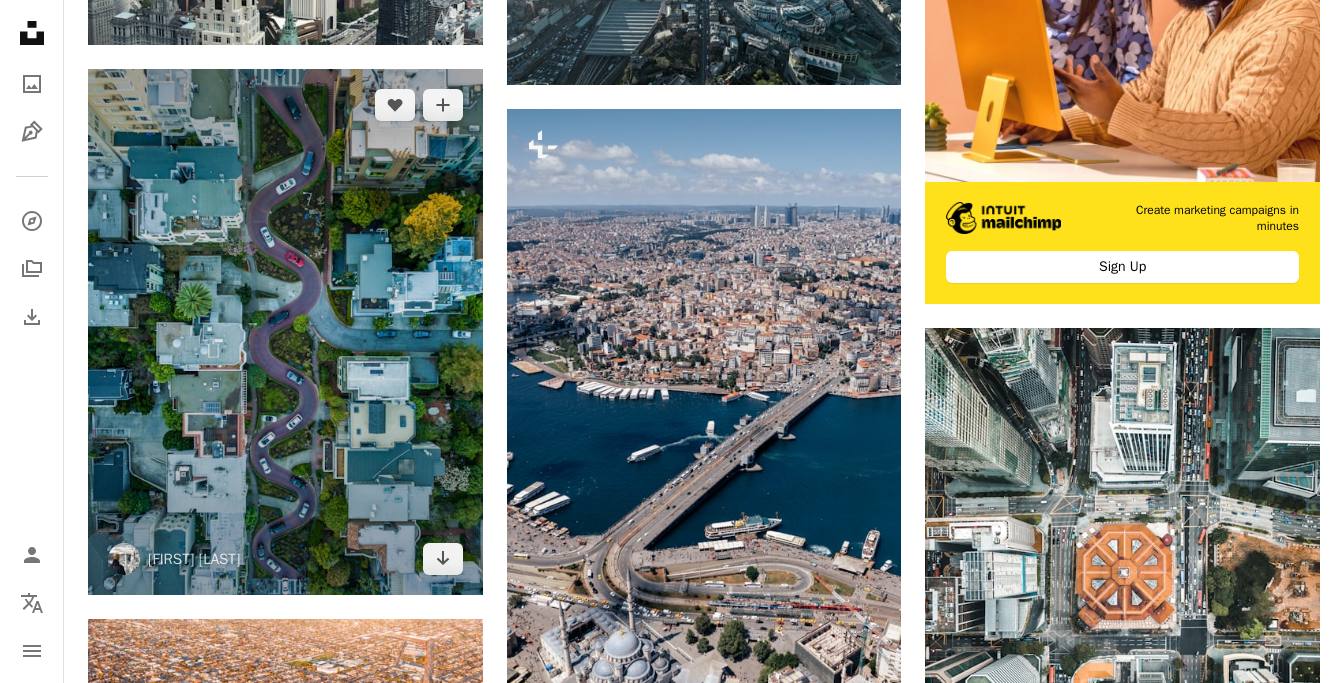 scroll, scrollTop: 713, scrollLeft: 0, axis: vertical 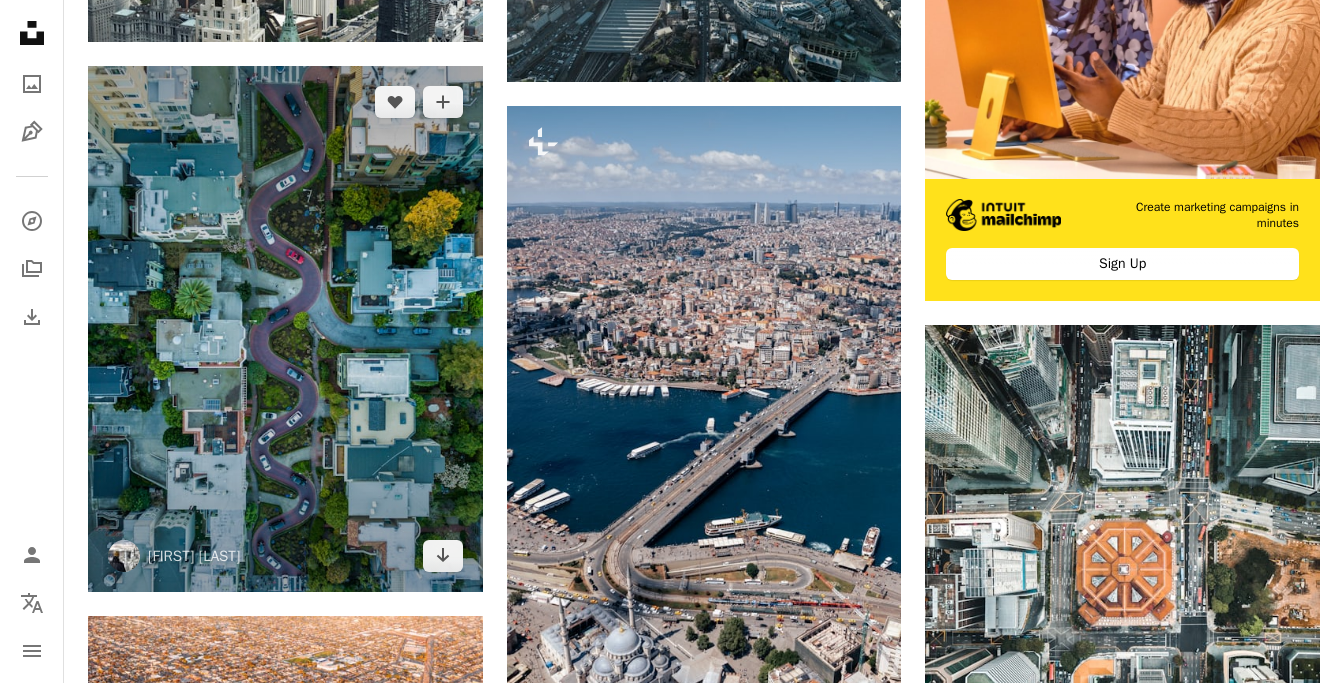 click at bounding box center [285, 329] 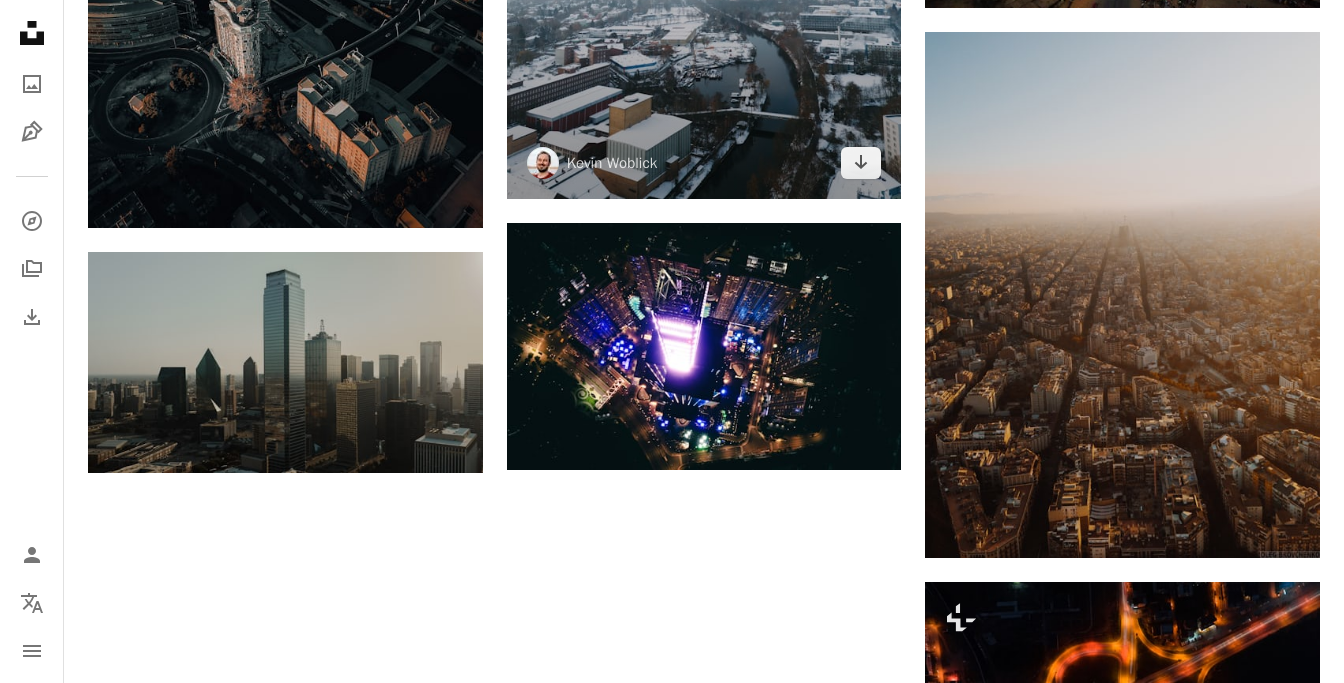 scroll, scrollTop: 2575, scrollLeft: 0, axis: vertical 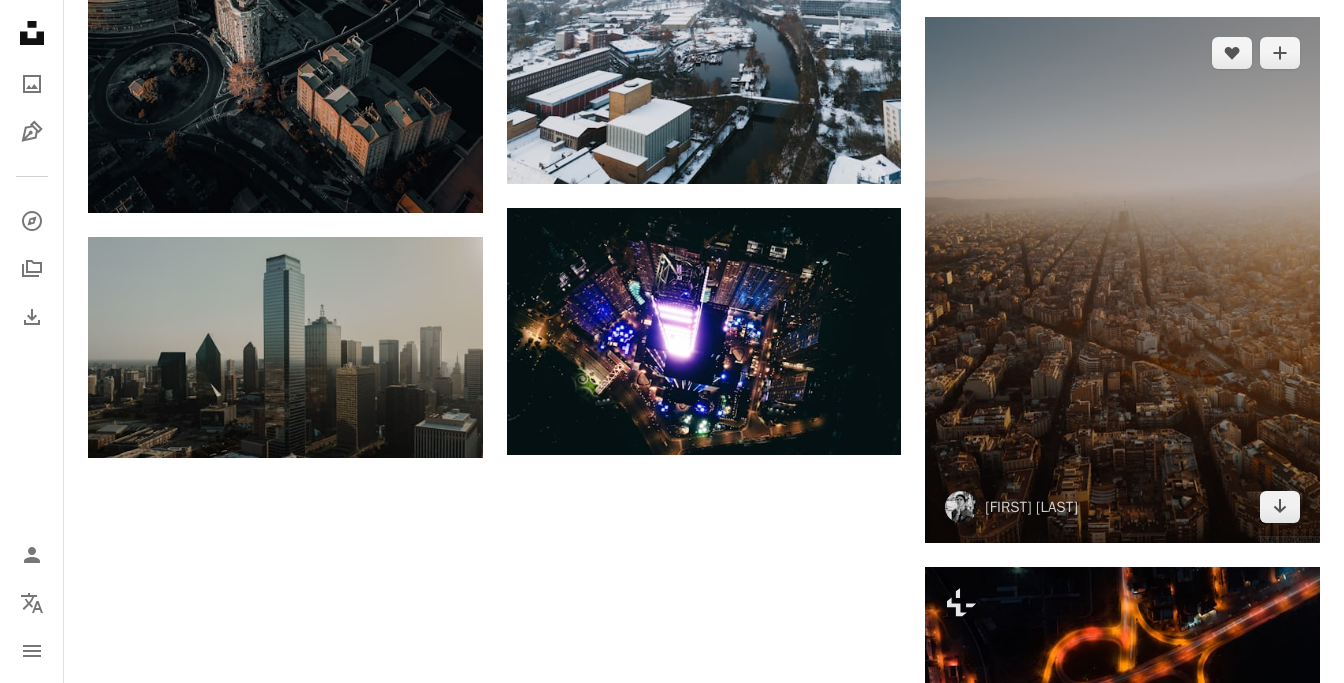 click at bounding box center (1122, 280) 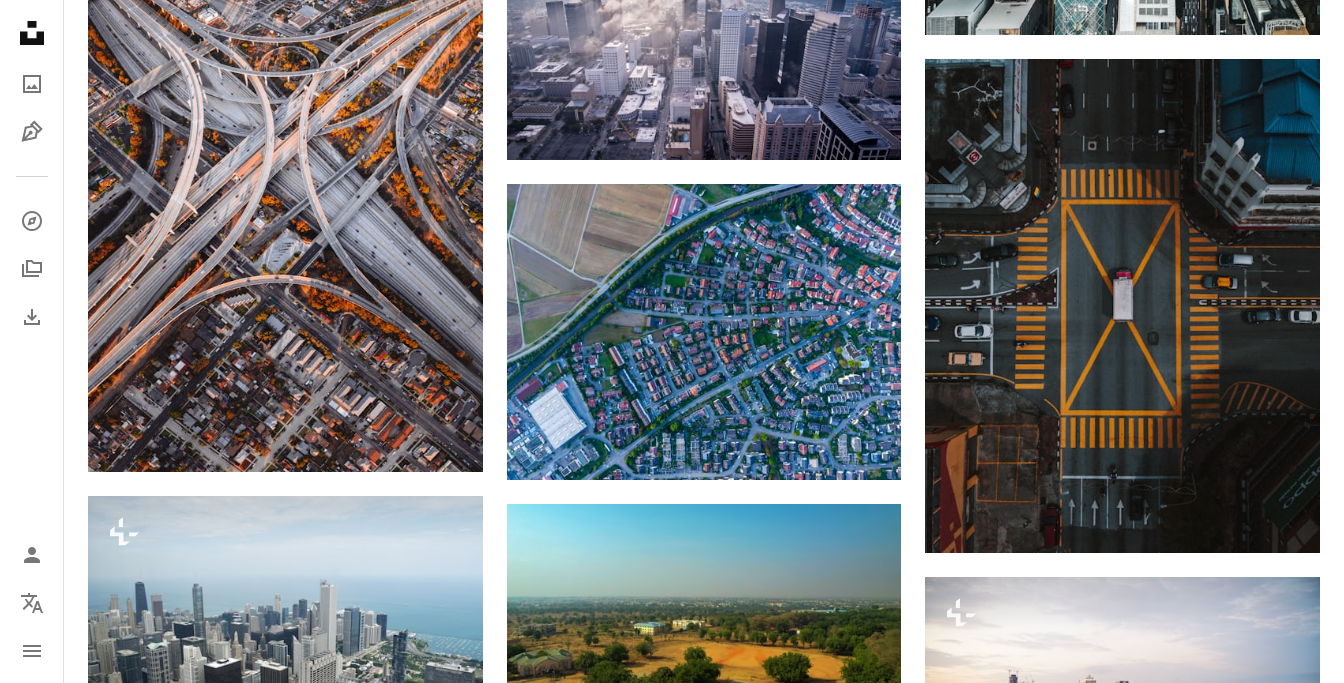 scroll, scrollTop: 0, scrollLeft: 0, axis: both 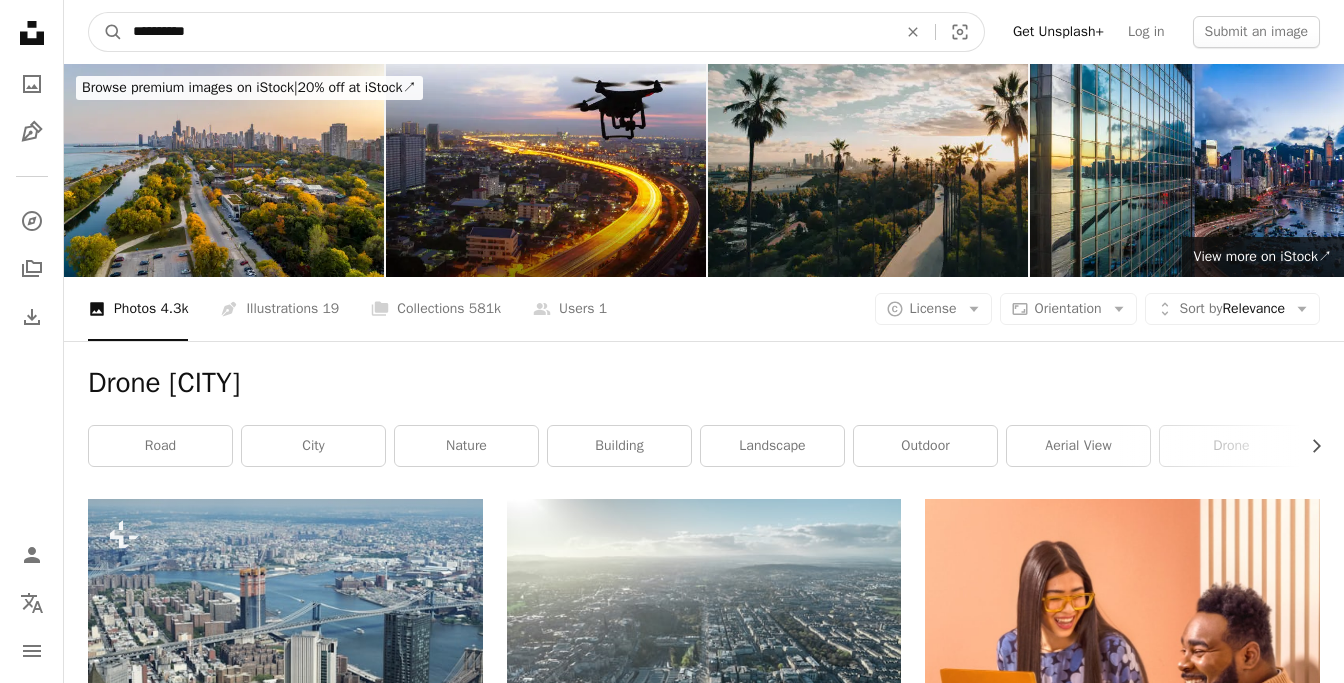 click on "**********" at bounding box center [507, 32] 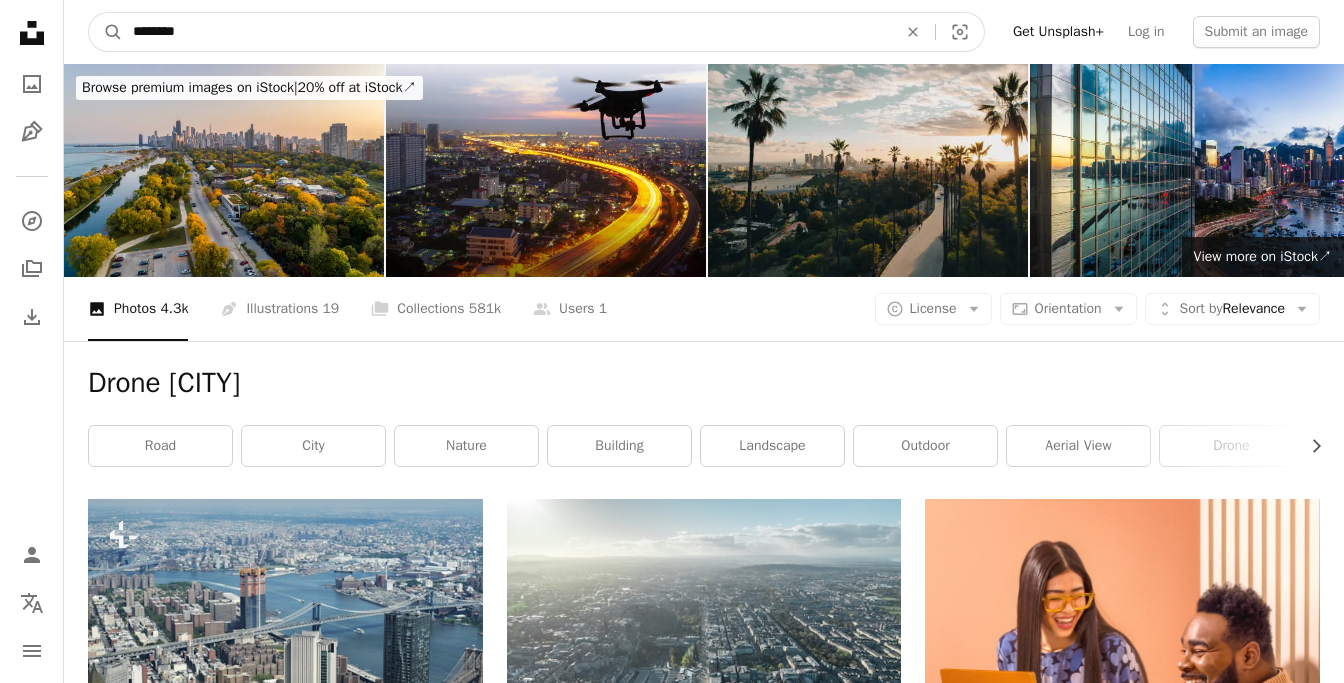 type on "*********" 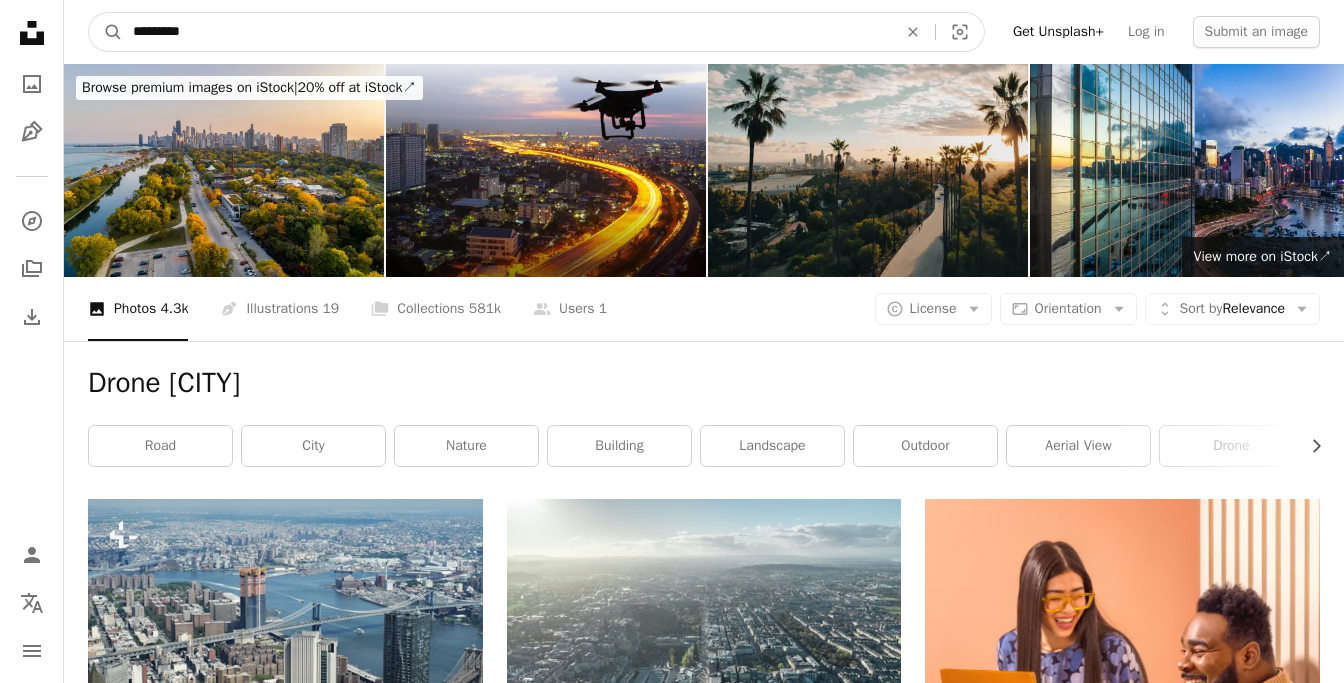 click on "A magnifying glass" at bounding box center (106, 32) 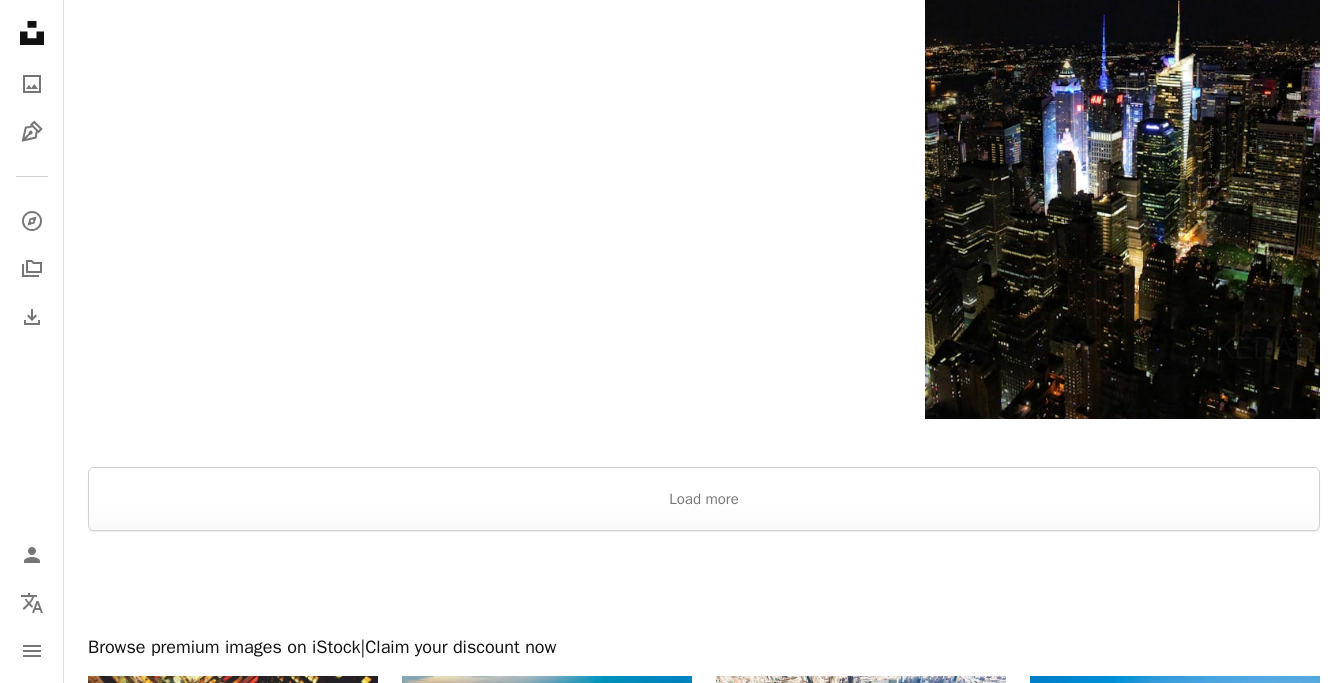 scroll, scrollTop: 3411, scrollLeft: 0, axis: vertical 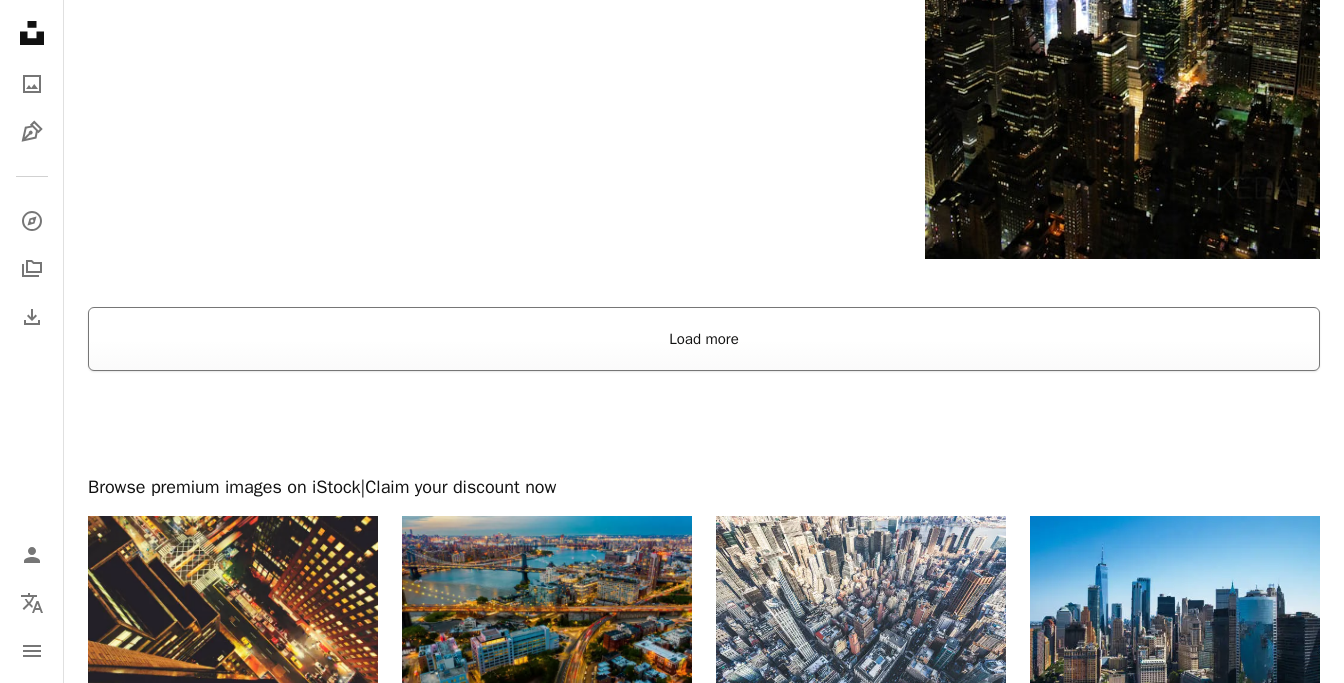 click on "Load more" at bounding box center (704, 339) 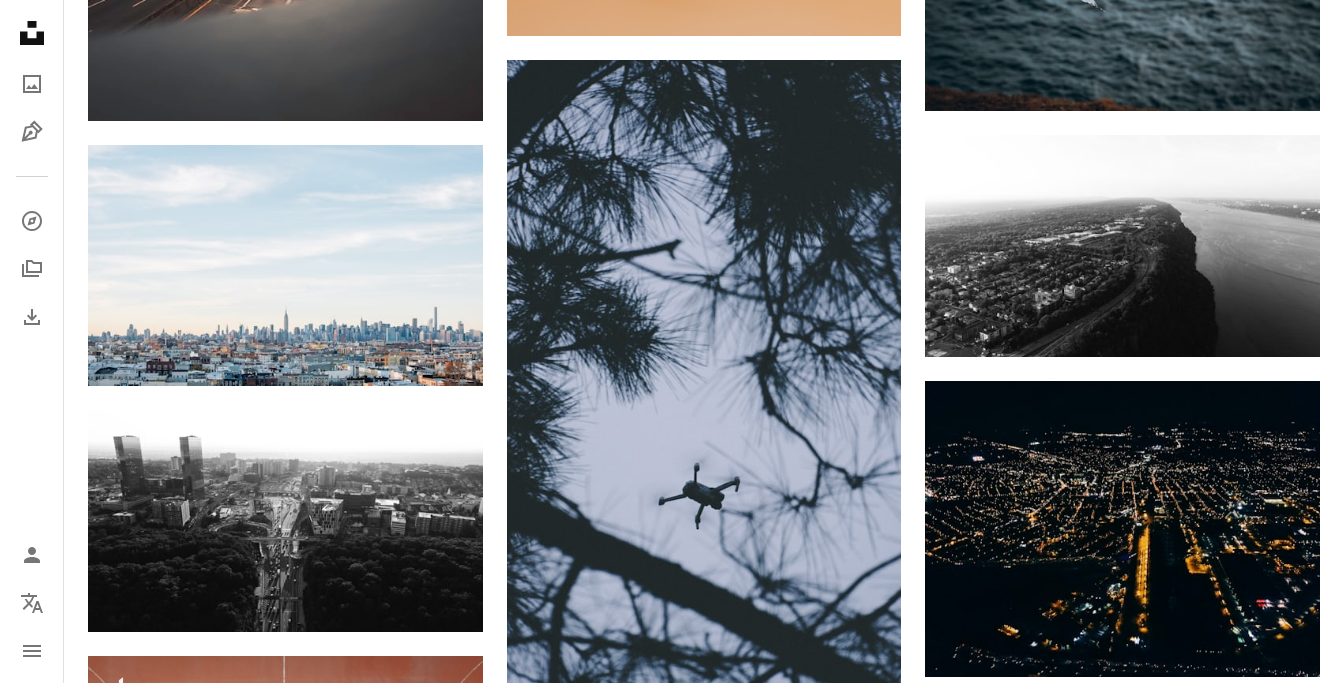scroll, scrollTop: 4161, scrollLeft: 0, axis: vertical 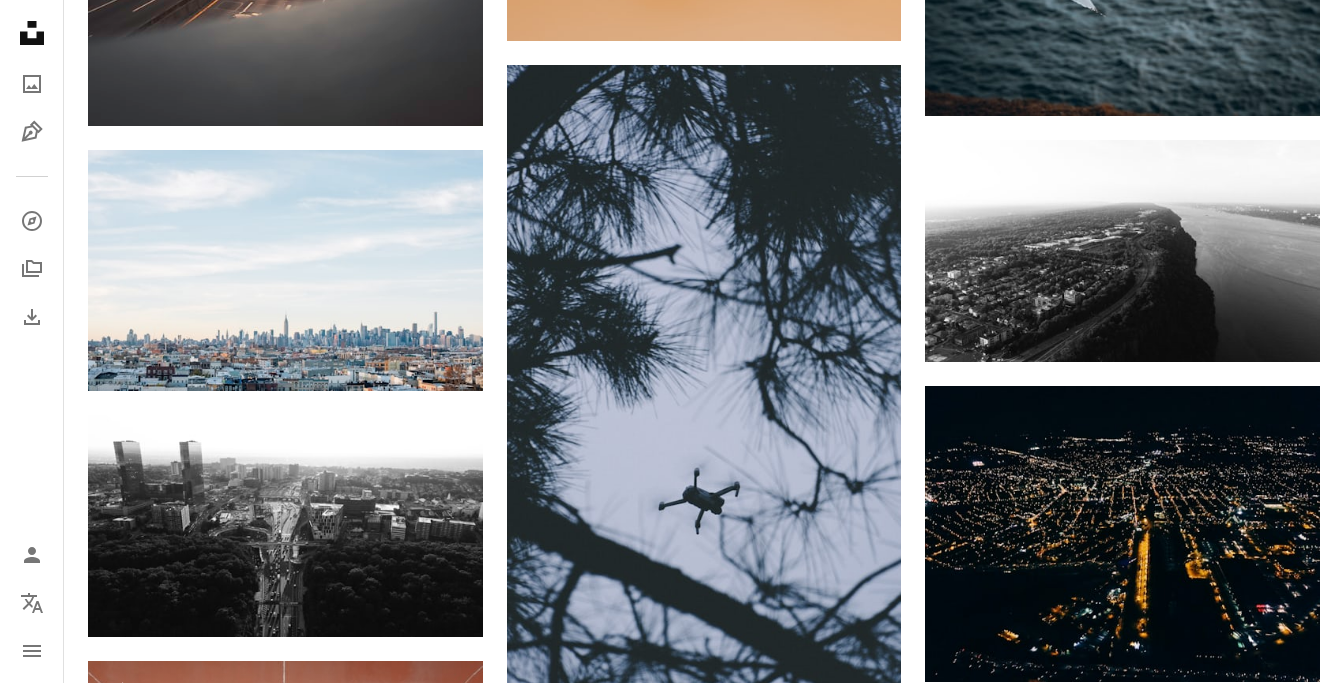 click on "Plus sign for Unsplash+ A heart A plus sign [FIRST] [LAST] For Unsplash+ A lock Download Plus sign for Unsplash+ A heart A plus sign [FIRST] [LAST] For Unsplash+ A lock Download A heart A plus sign [FIRST] Available for hire A checkmark inside of a circle Arrow pointing down Plus sign for Unsplash+ A heart A plus sign Getty Images For Unsplash+ A lock Download A heart A plus sign [FIRST] [LAST] Available for hire A checkmark inside of a circle Arrow pointing down A heart A plus sign [FIRST] [LAST] Available for hire A checkmark inside of a circle Arrow pointing down Plus sign for Unsplash+ A heart A plus sign [FIRST] [LAST] For Unsplash+ A lock Download A heart A plus sign [FIRST] [LAST] Available for hire A checkmark inside of a circle Arrow pointing down A heart A plus sign [FIRST] [LAST] Available for hire A checkmark inside of a circle Arrow pointing down A heart A plus sign [FIRST] [LAST] Available for hire A checkmark inside of a circle Arrow pointing down The best in on-brand content creation For" at bounding box center [704, 1968] 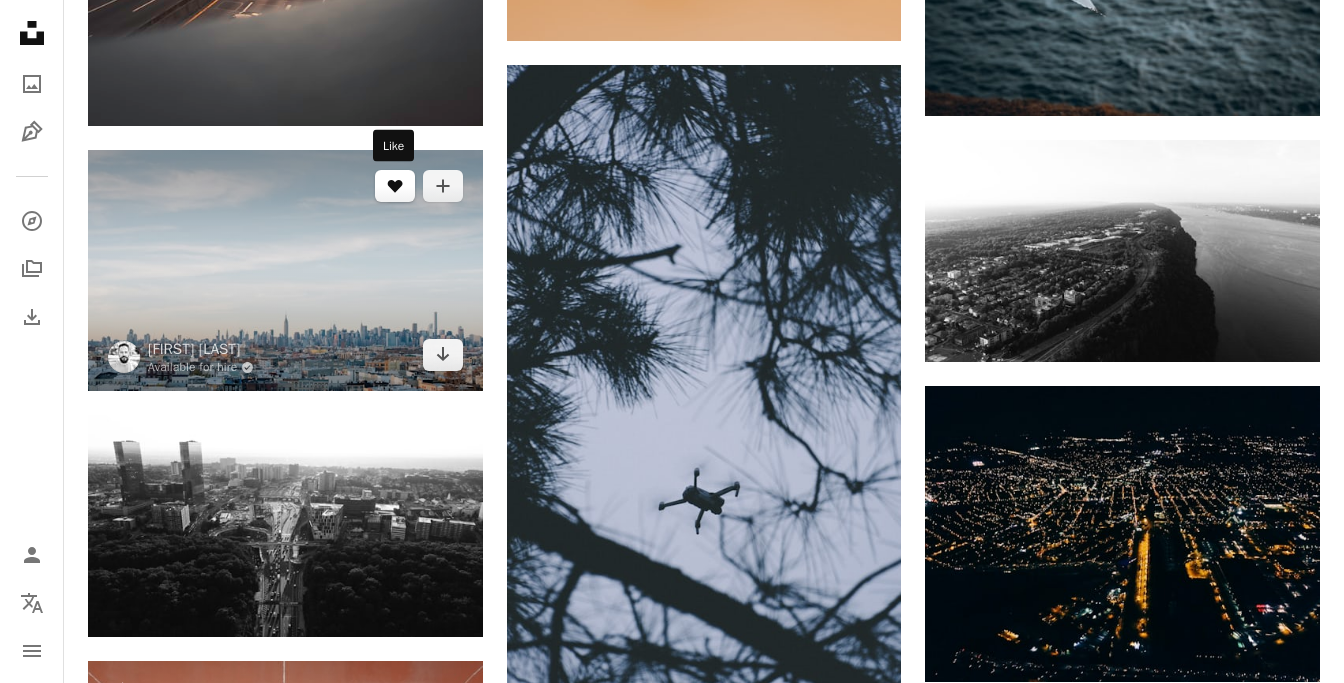 click on "A heart" at bounding box center [395, 186] 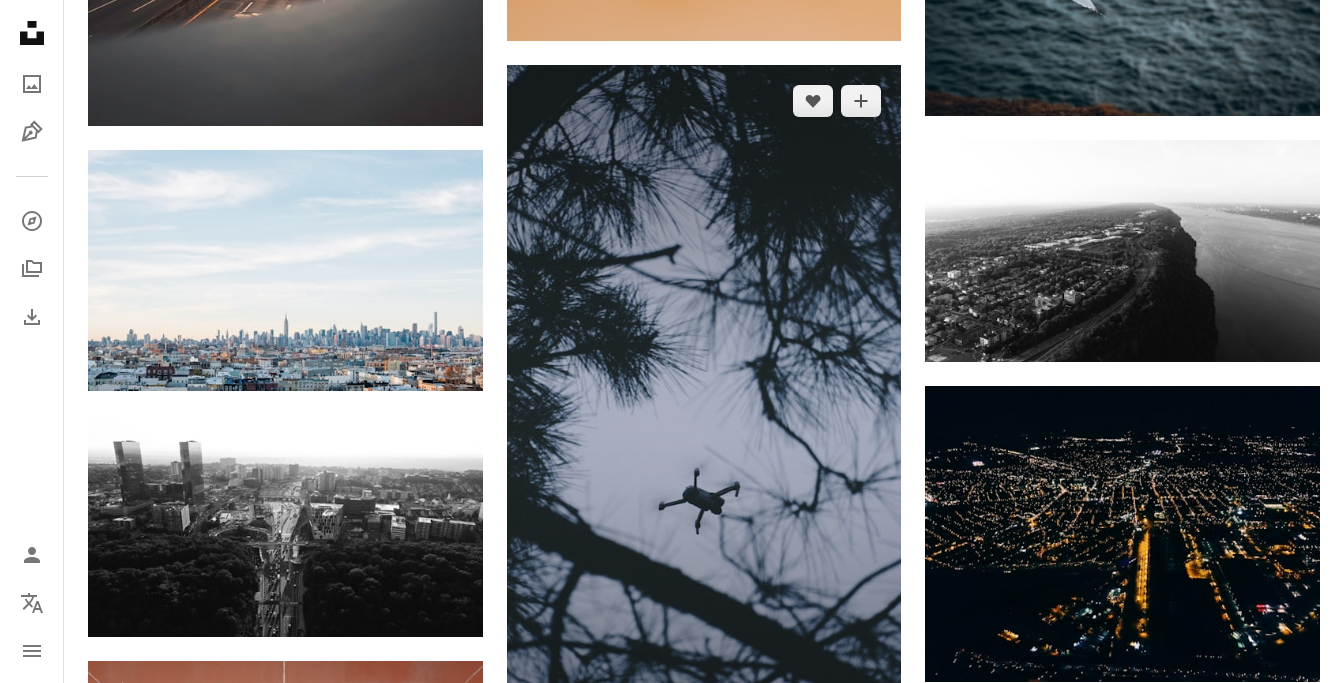 drag, startPoint x: 514, startPoint y: 50, endPoint x: 560, endPoint y: 73, distance: 51.42956 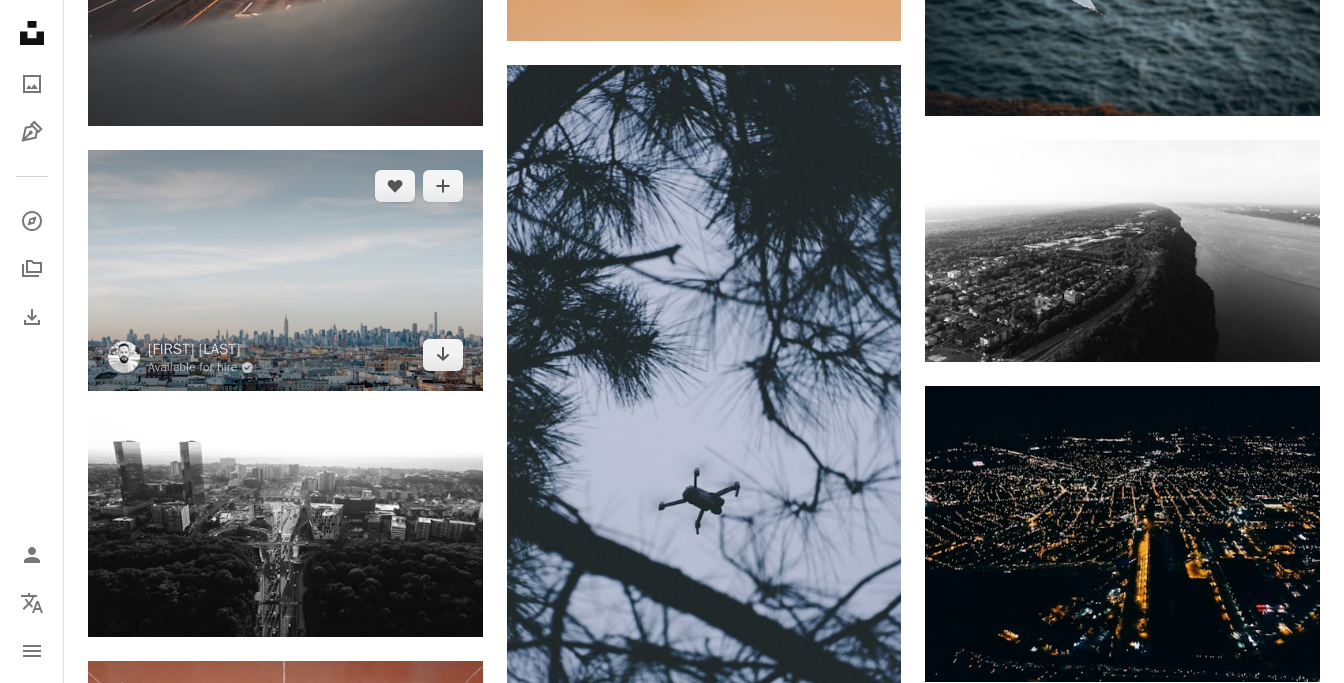 click at bounding box center [285, 271] 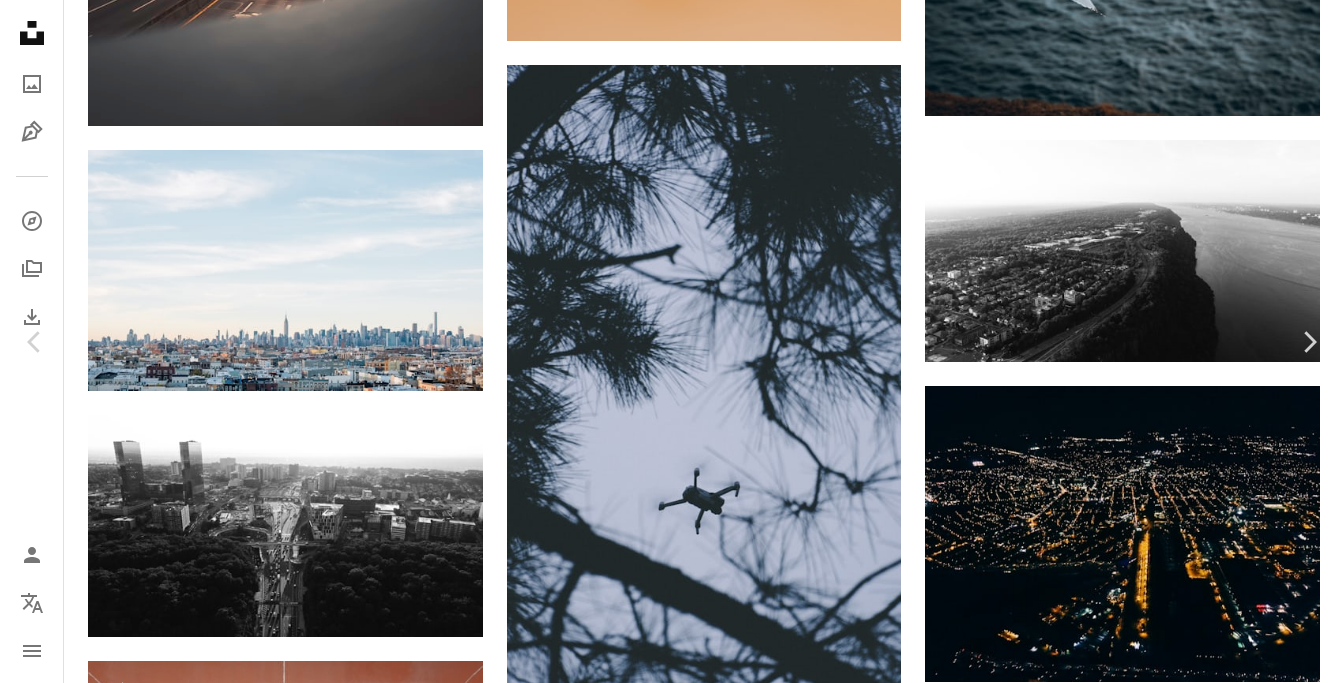 scroll, scrollTop: 0, scrollLeft: 0, axis: both 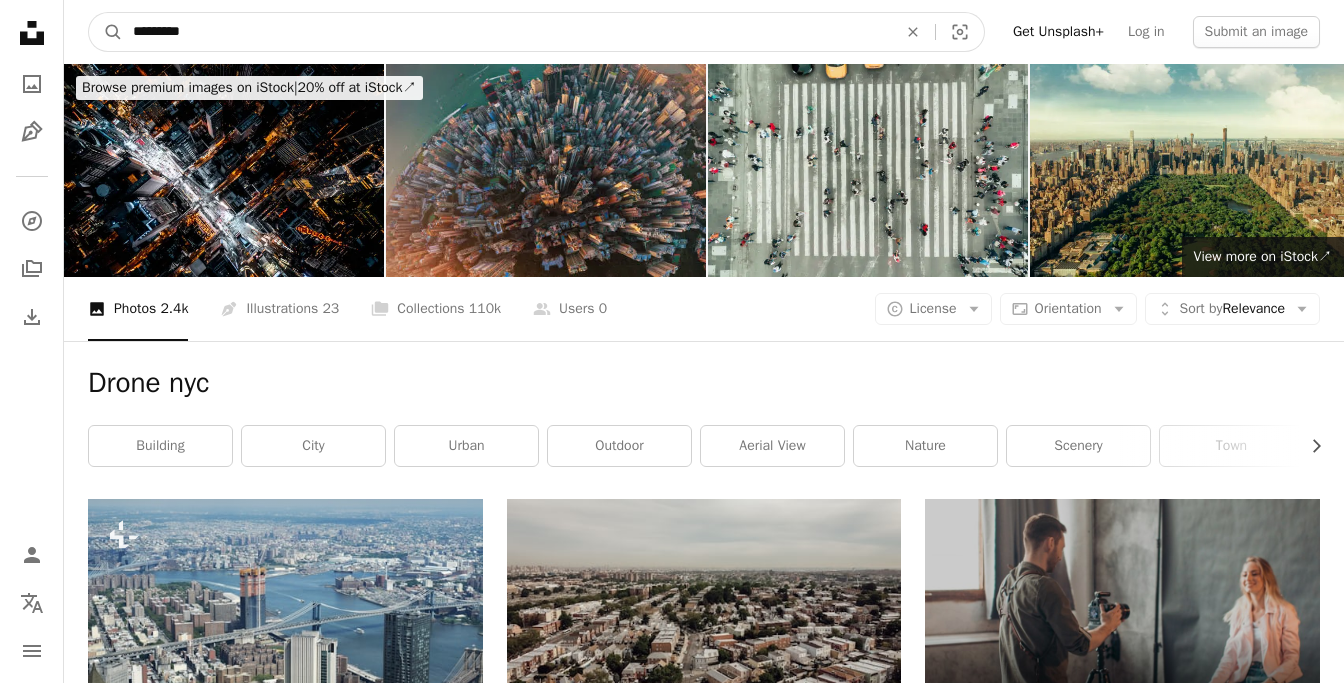 drag, startPoint x: 217, startPoint y: 37, endPoint x: 108, endPoint y: 11, distance: 112.05802 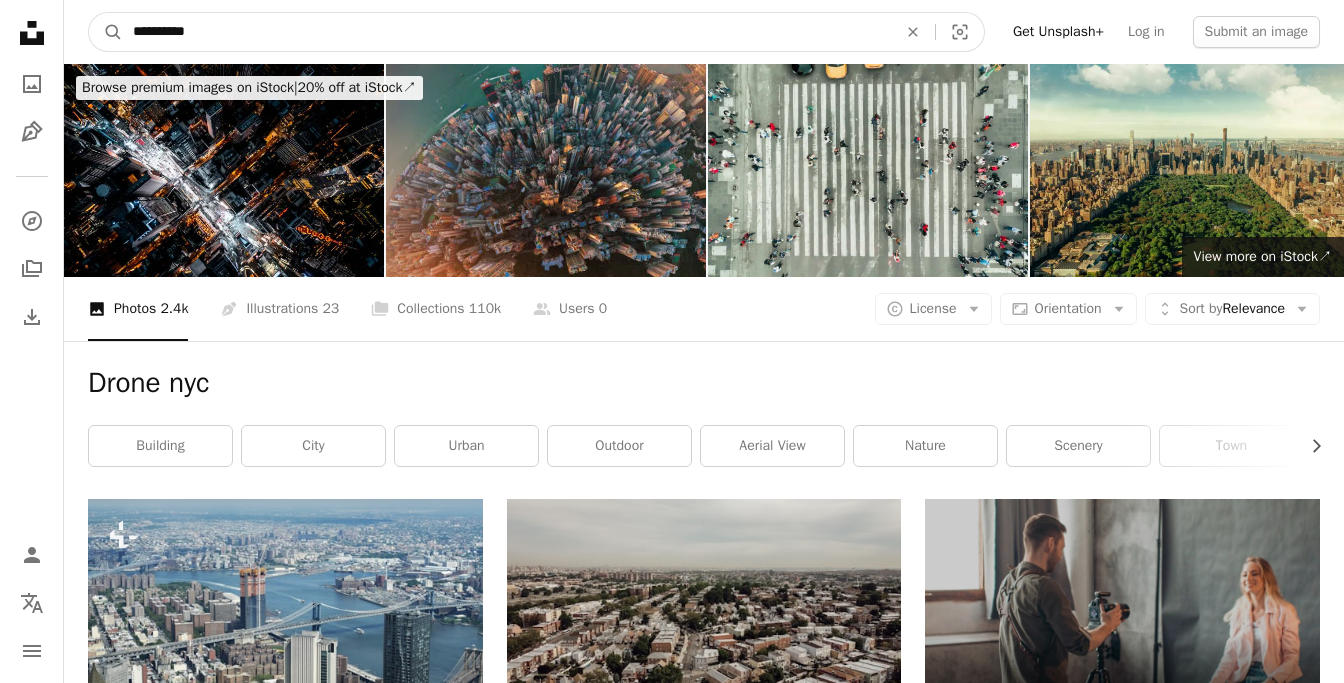type on "**********" 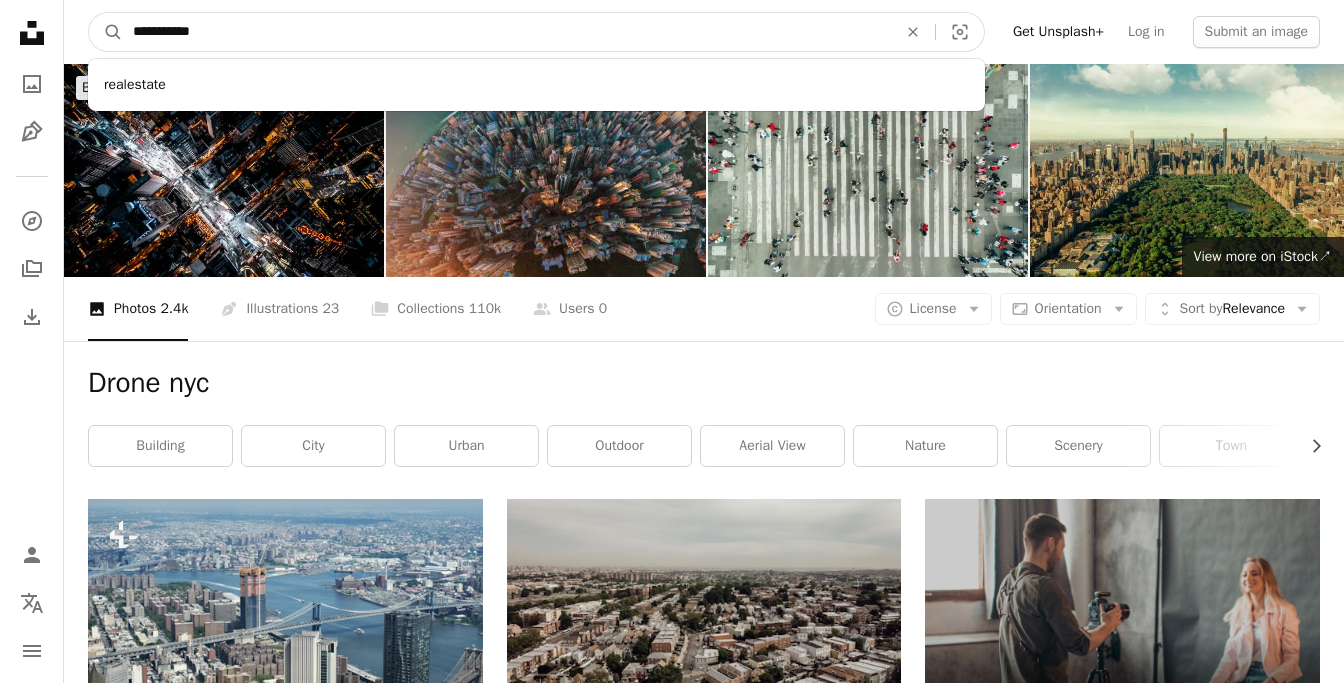 click on "A magnifying glass" at bounding box center (106, 32) 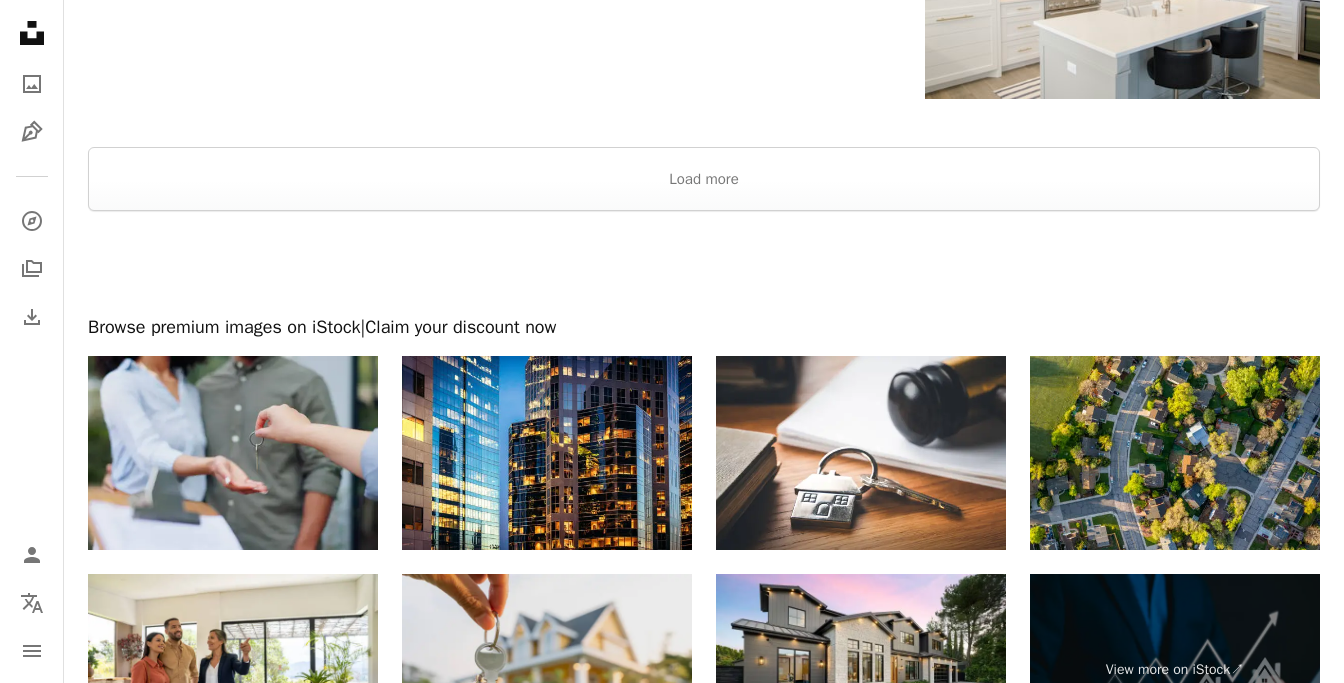 scroll, scrollTop: 3114, scrollLeft: 0, axis: vertical 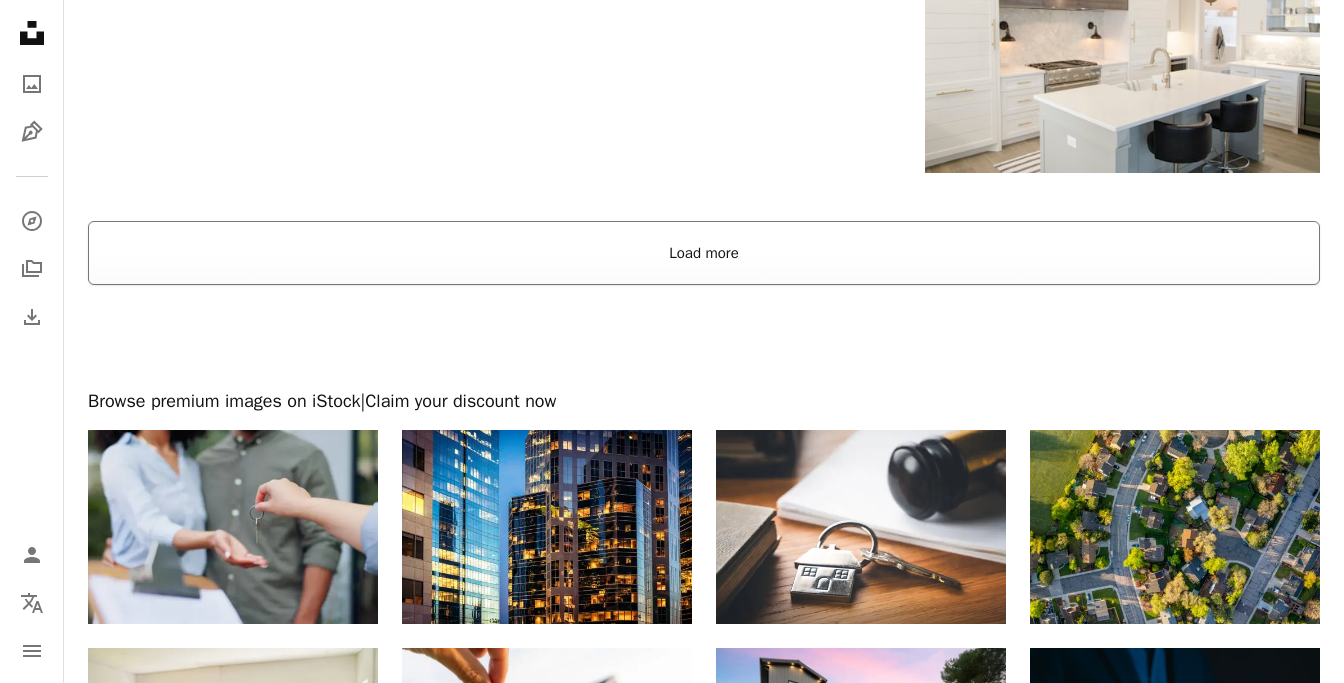 click on "Load more" at bounding box center [704, 253] 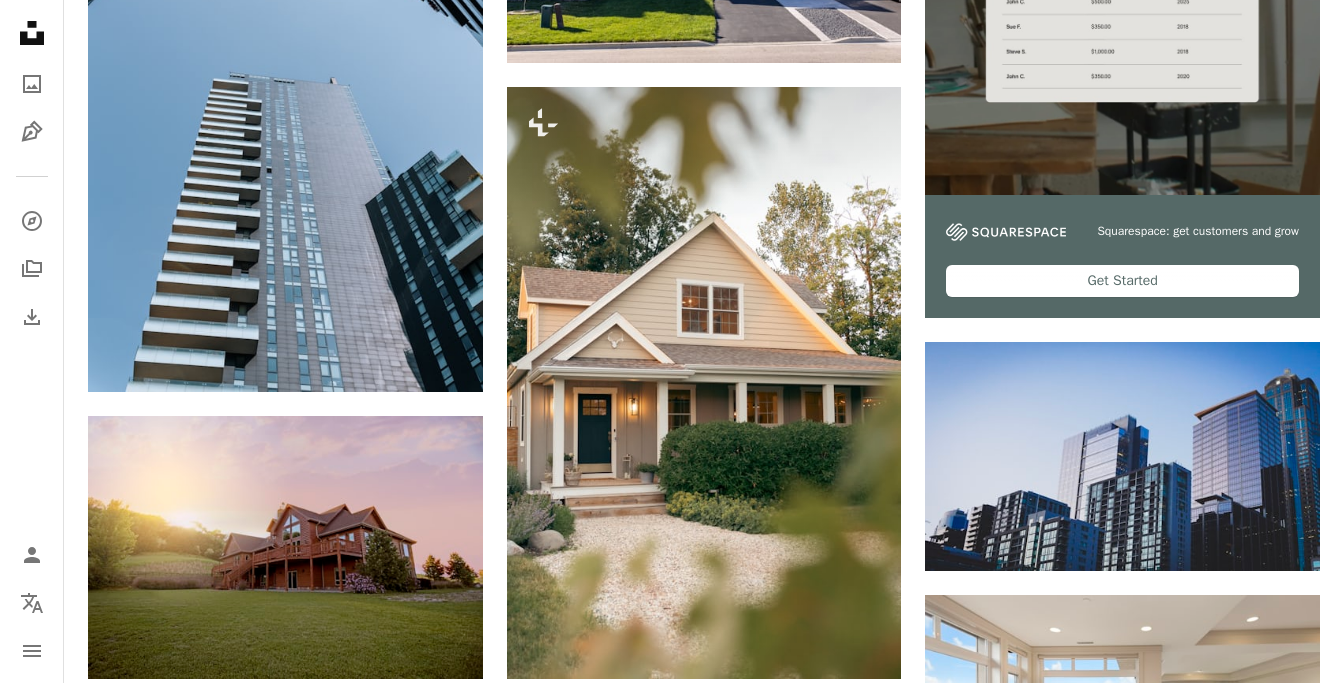 scroll, scrollTop: 0, scrollLeft: 0, axis: both 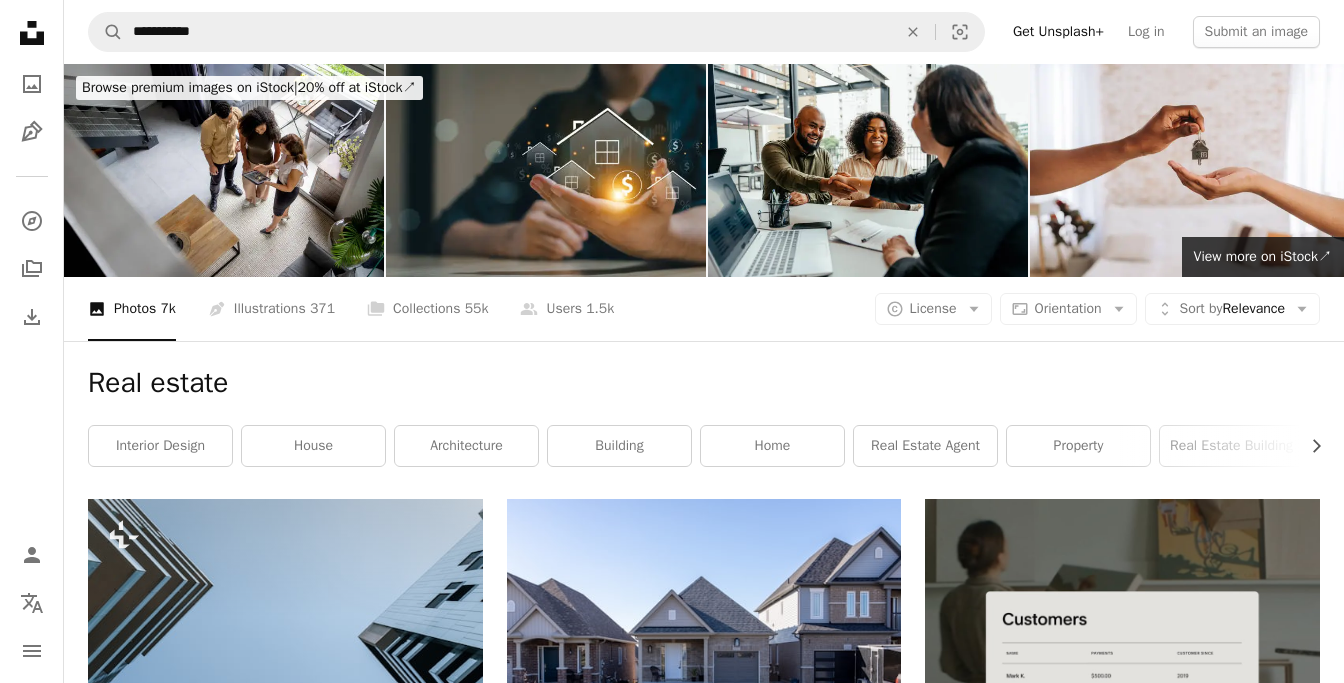 click on "Unsplash logo Unsplash Home" 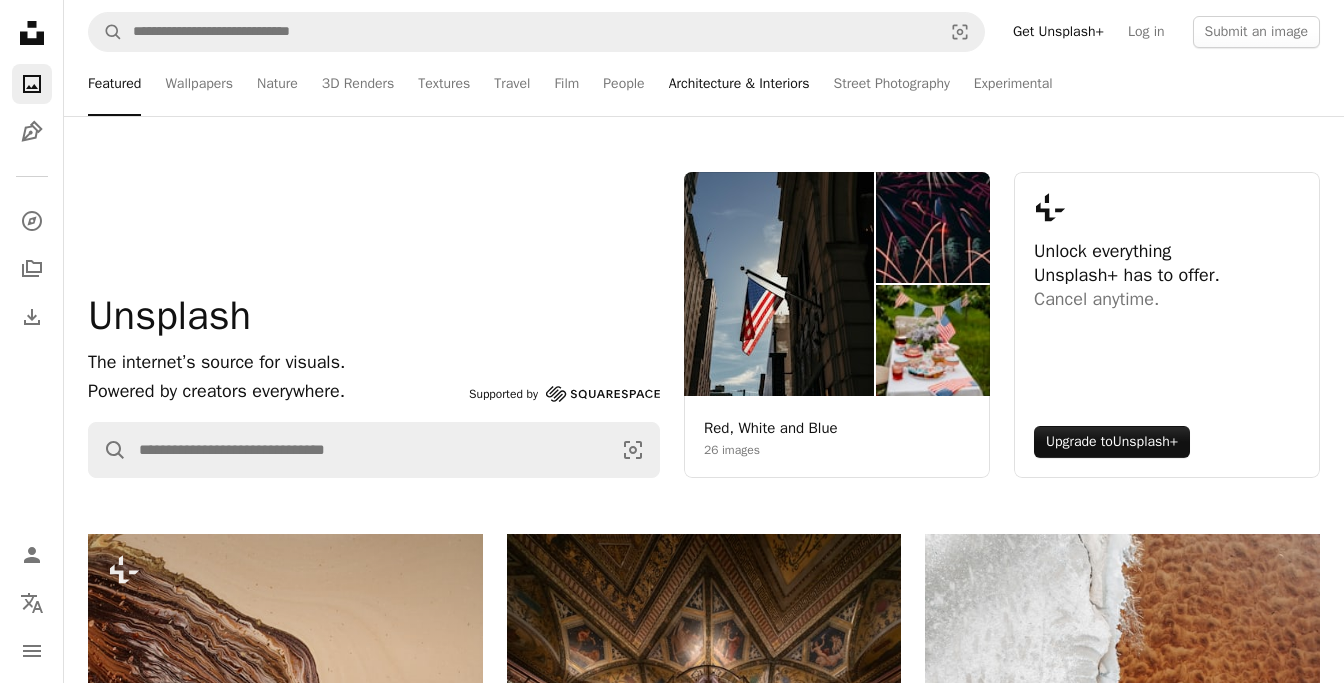 click on "Architecture & Interiors" at bounding box center [739, 84] 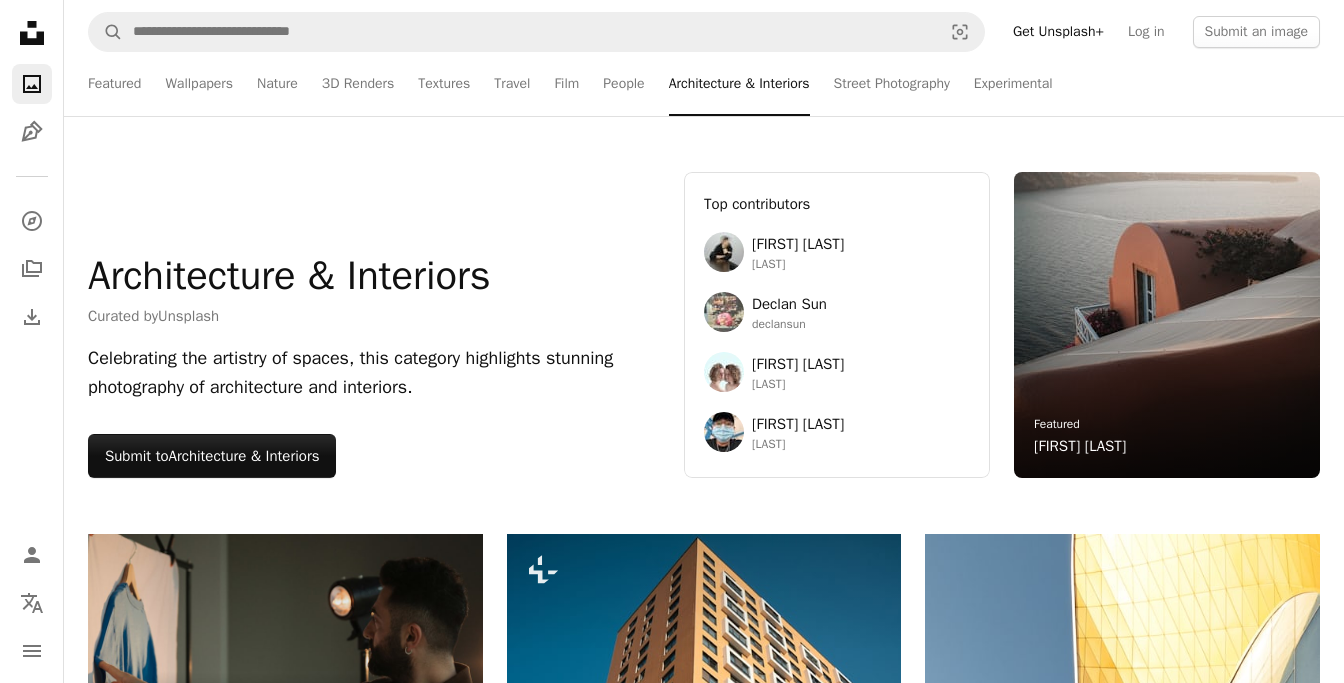 click on "Textures" at bounding box center (444, 84) 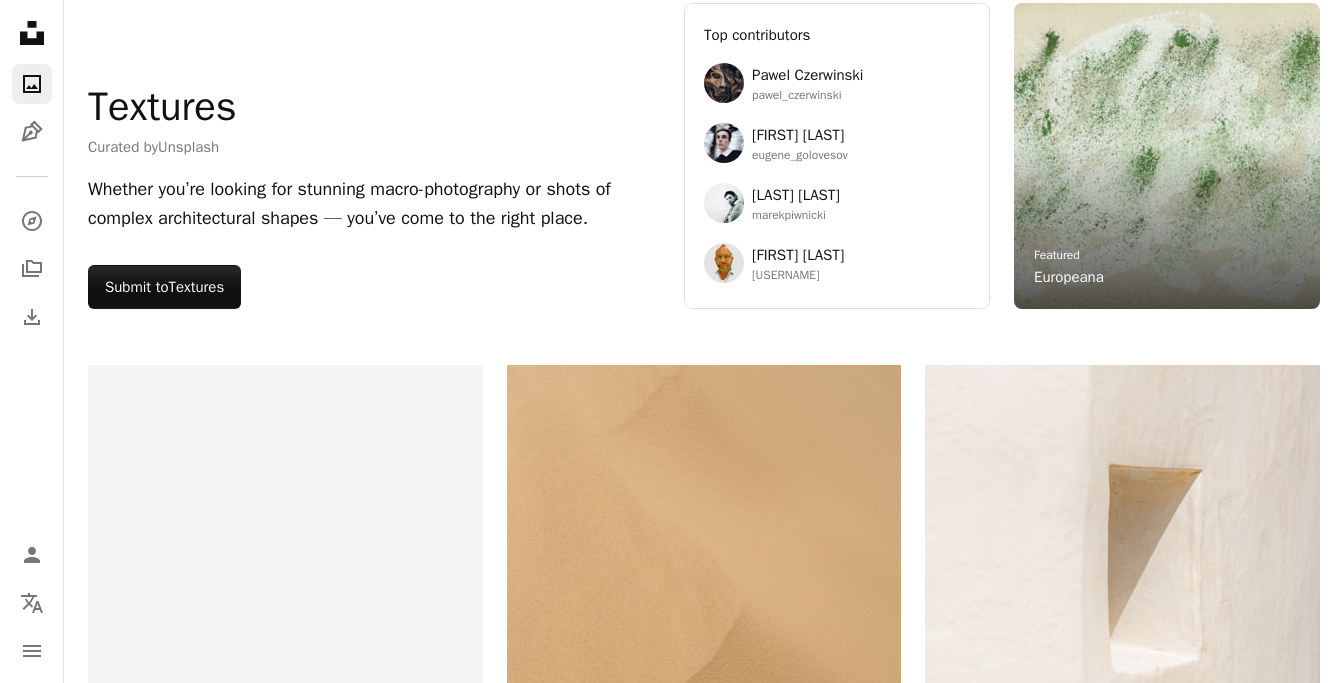 scroll, scrollTop: 0, scrollLeft: 0, axis: both 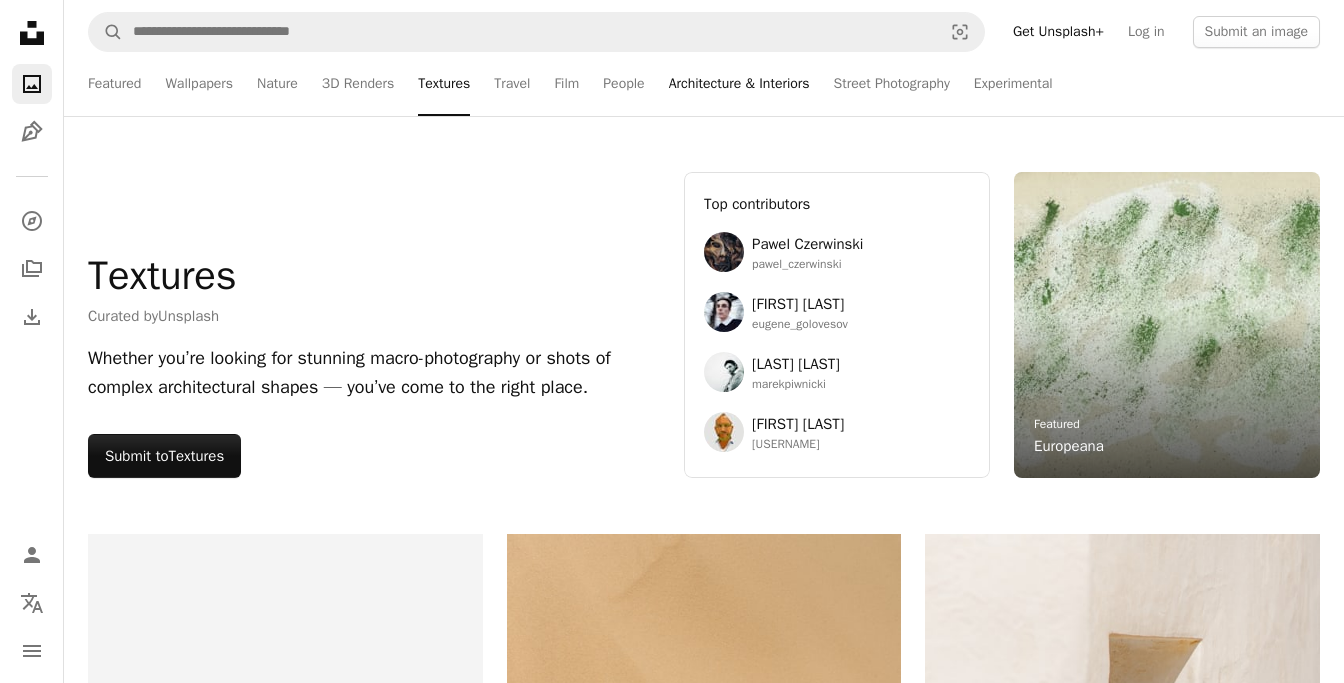 click on "Architecture & Interiors" at bounding box center [739, 84] 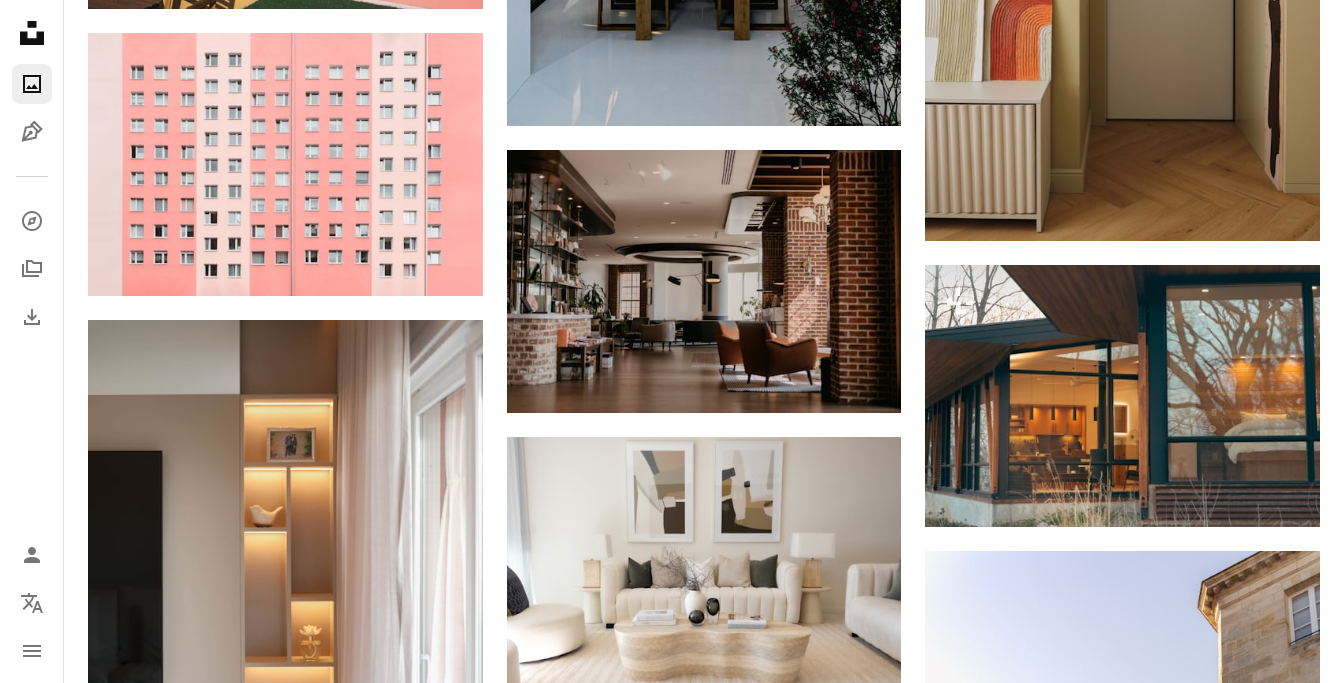 scroll, scrollTop: 3187, scrollLeft: 0, axis: vertical 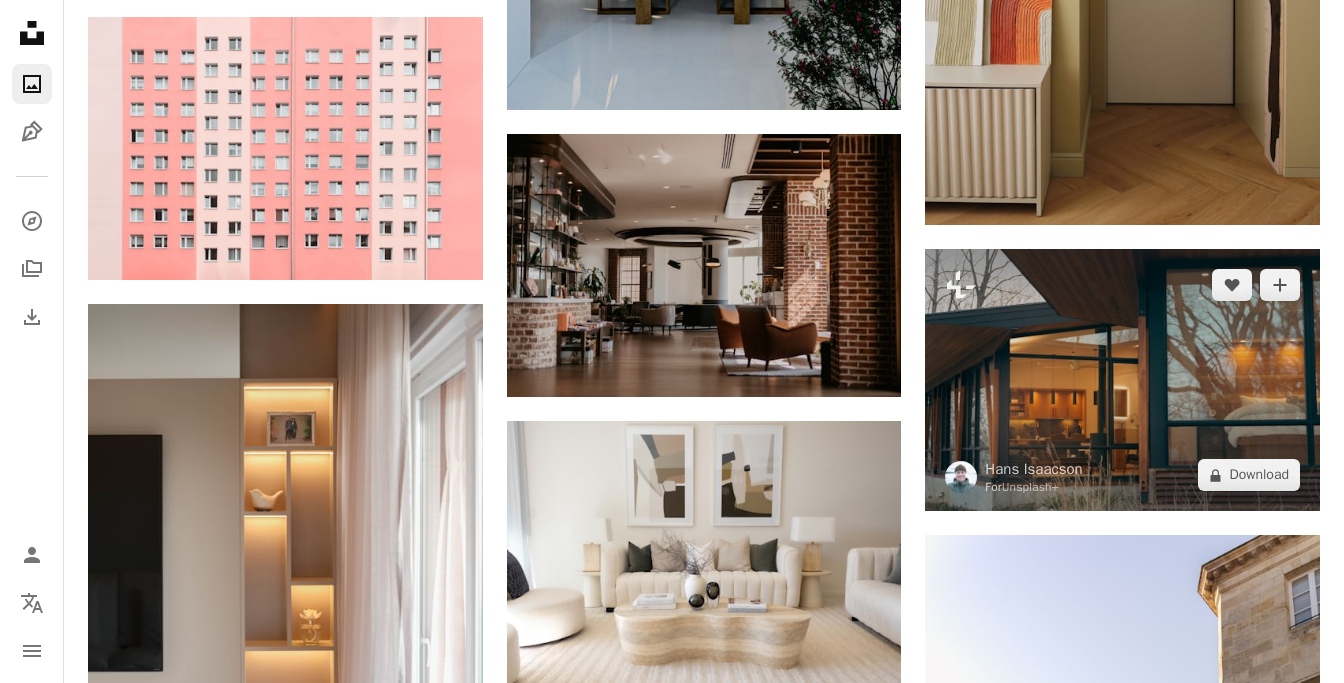 click at bounding box center (1122, 380) 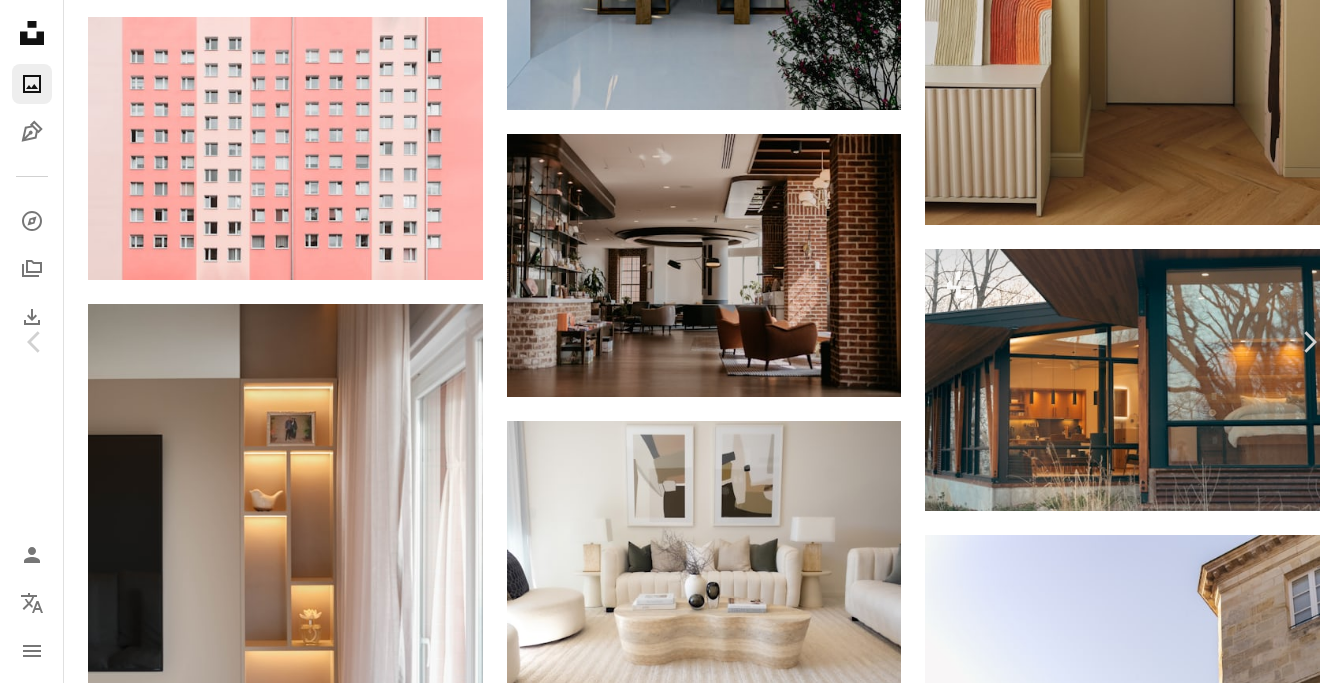 click on "An X shape" at bounding box center (20, 20) 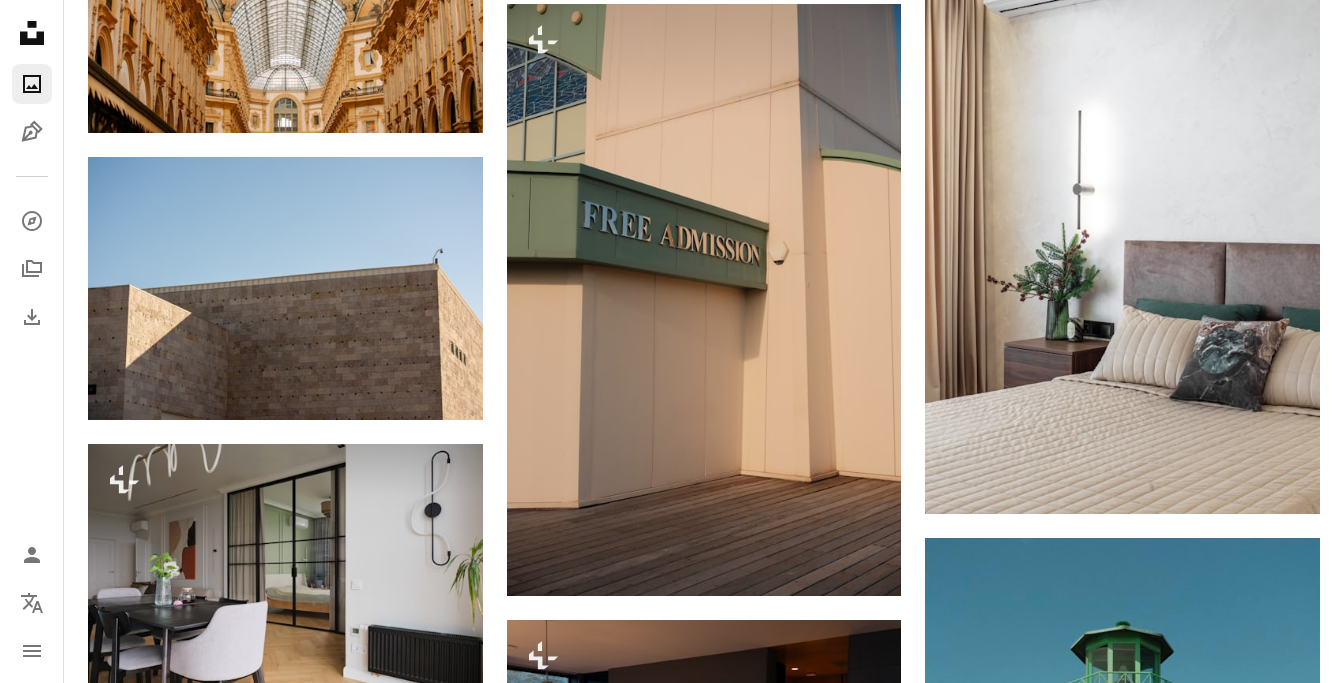 scroll, scrollTop: 11013, scrollLeft: 0, axis: vertical 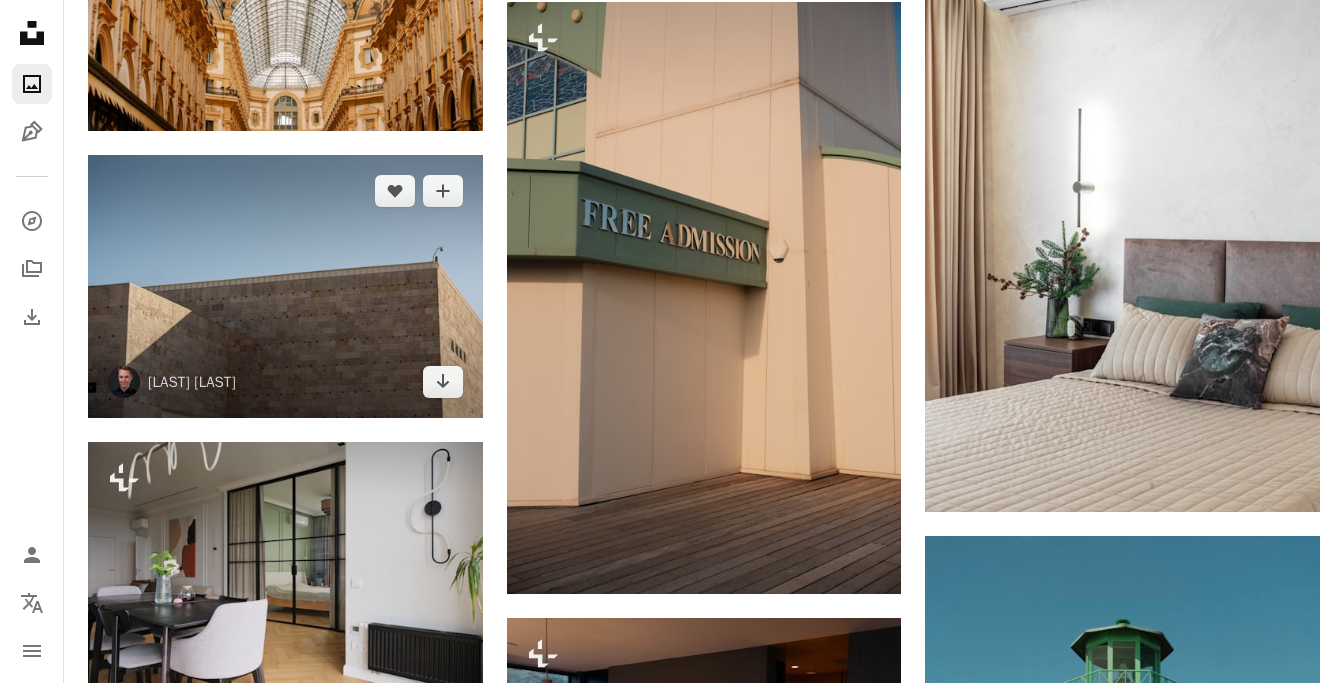 click at bounding box center (285, 286) 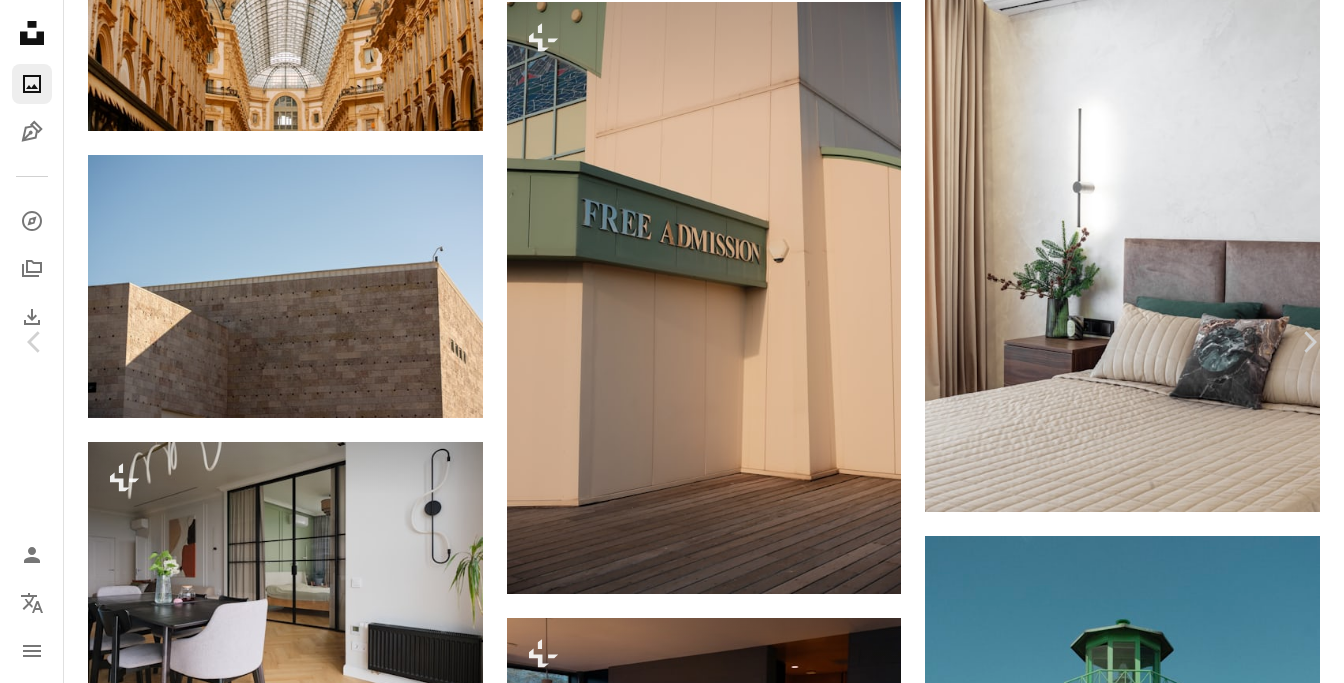 click on "An X shape" at bounding box center [20, 20] 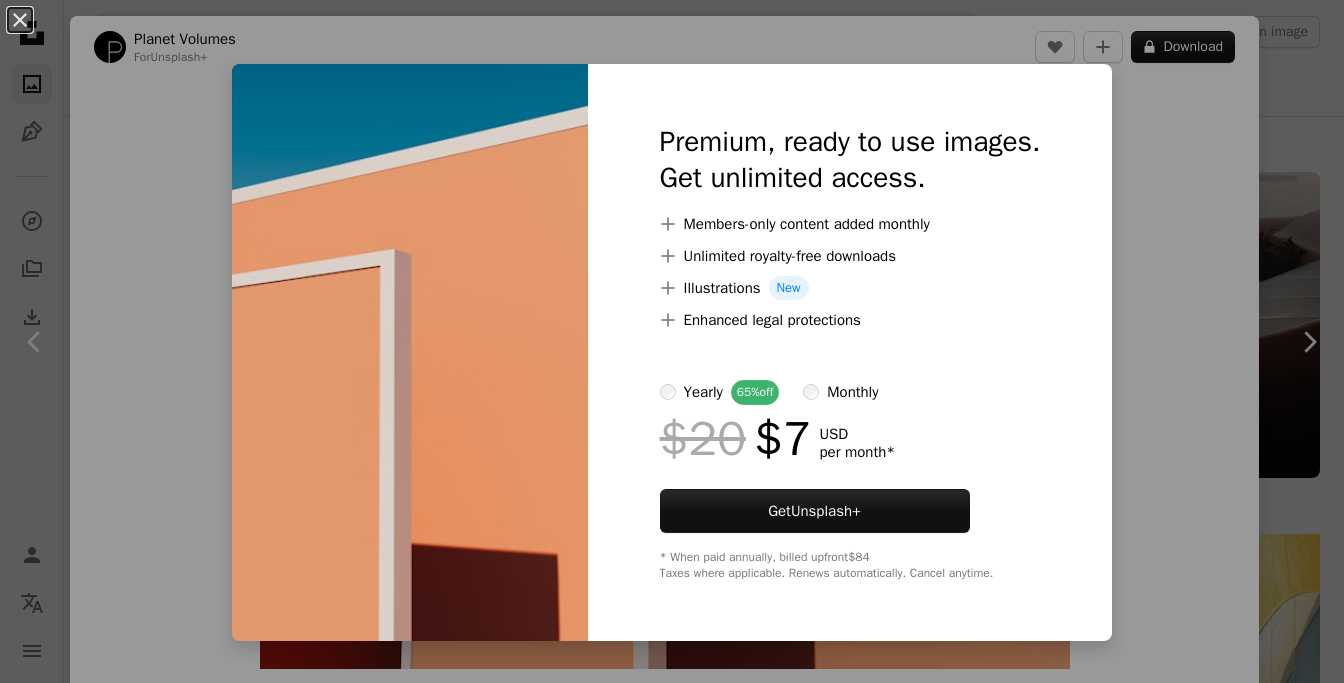 scroll, scrollTop: 18519, scrollLeft: 0, axis: vertical 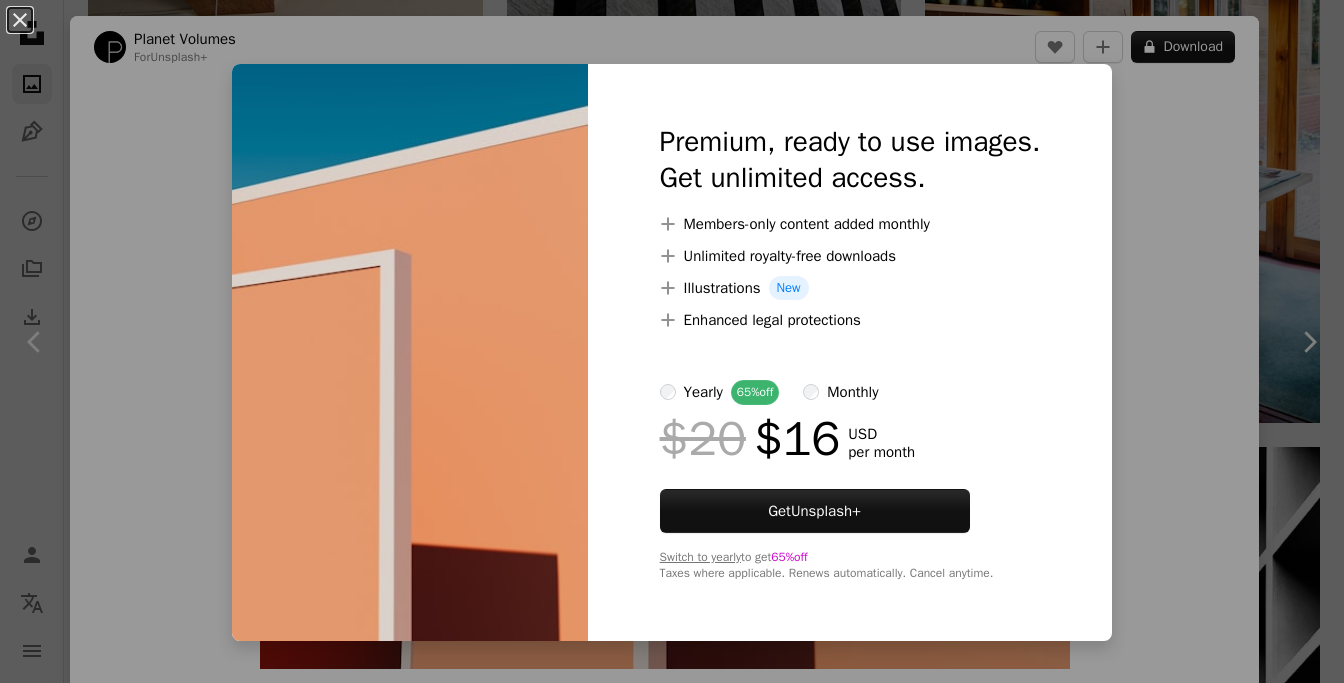 drag, startPoint x: 1199, startPoint y: 322, endPoint x: 1159, endPoint y: 321, distance: 40.012497 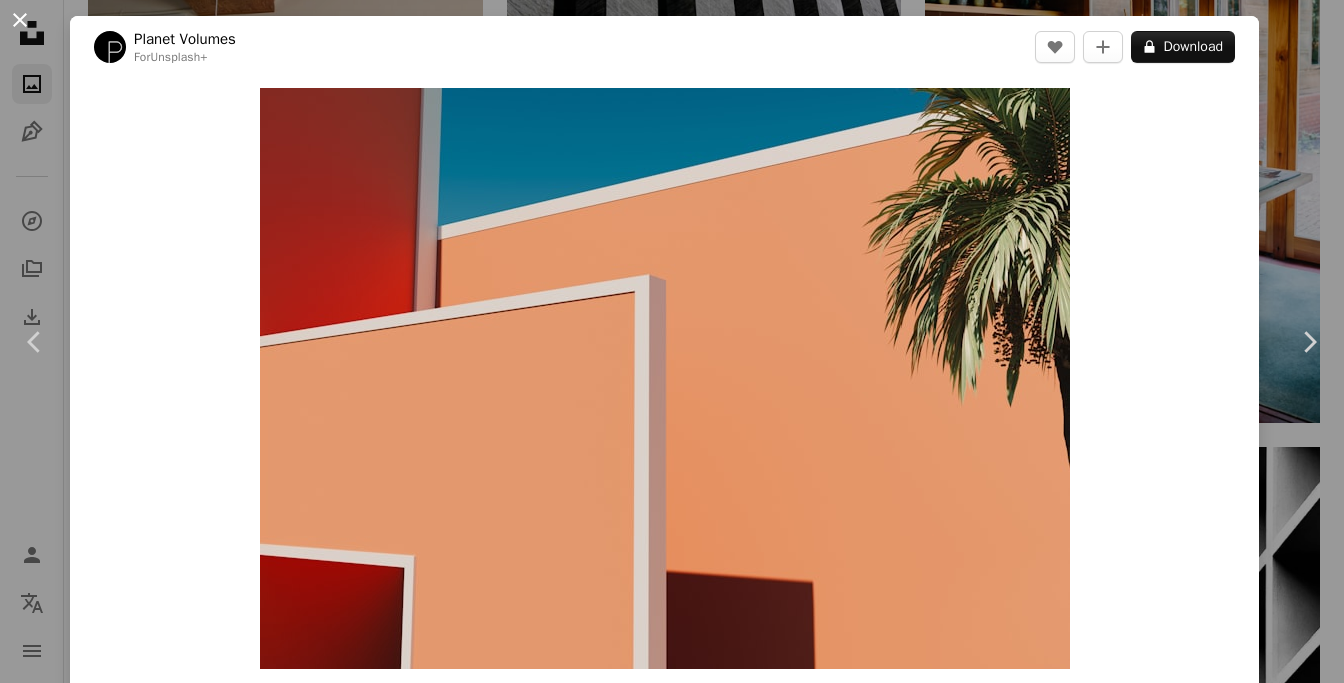 click on "An X shape" at bounding box center [20, 20] 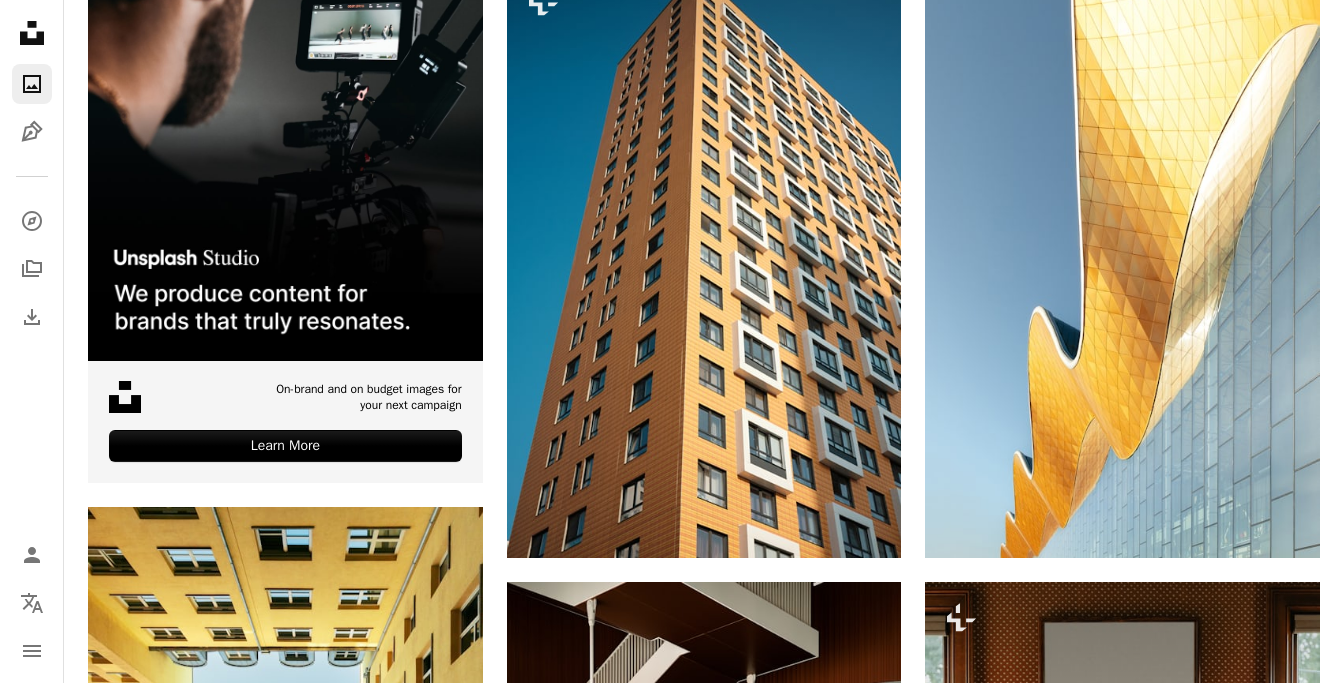 scroll, scrollTop: 570, scrollLeft: 0, axis: vertical 